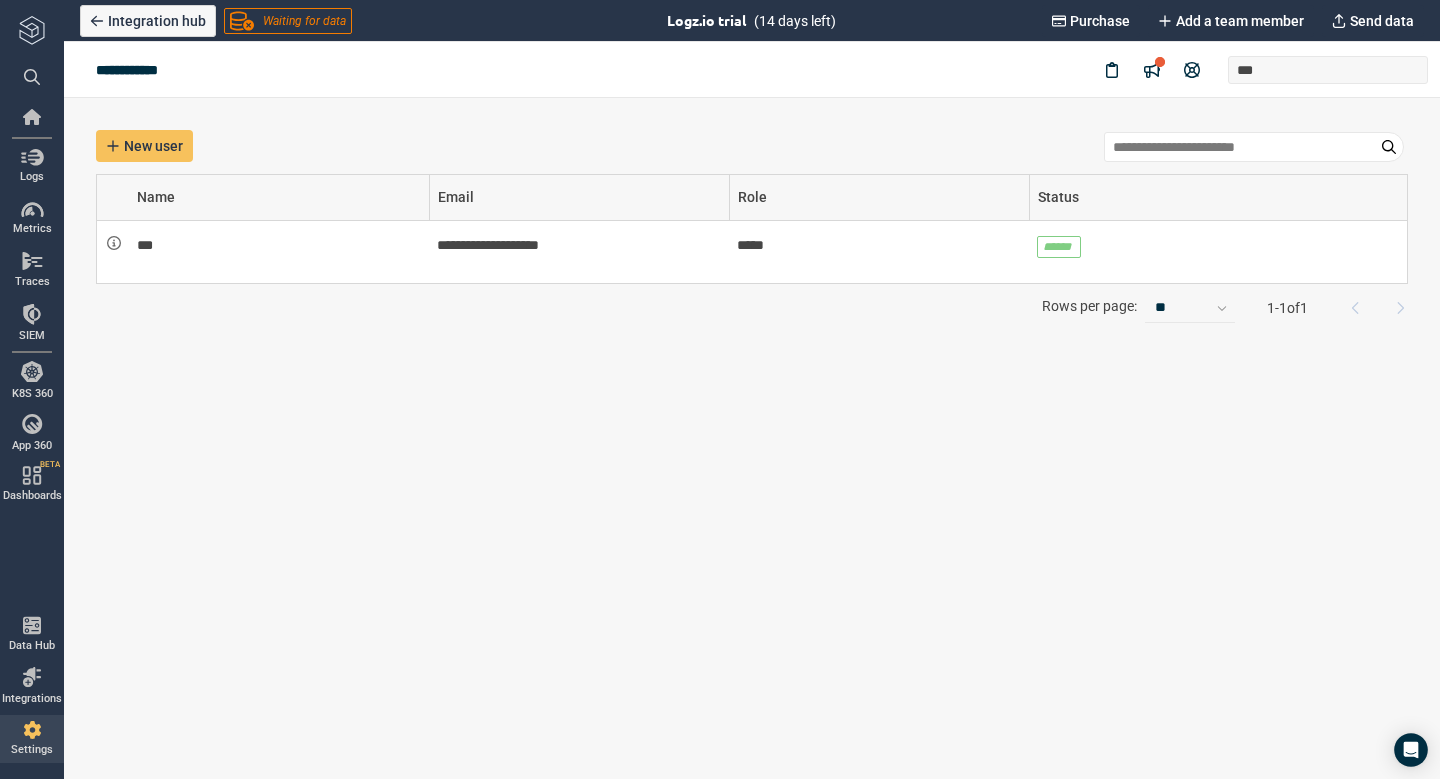 scroll, scrollTop: 0, scrollLeft: 0, axis: both 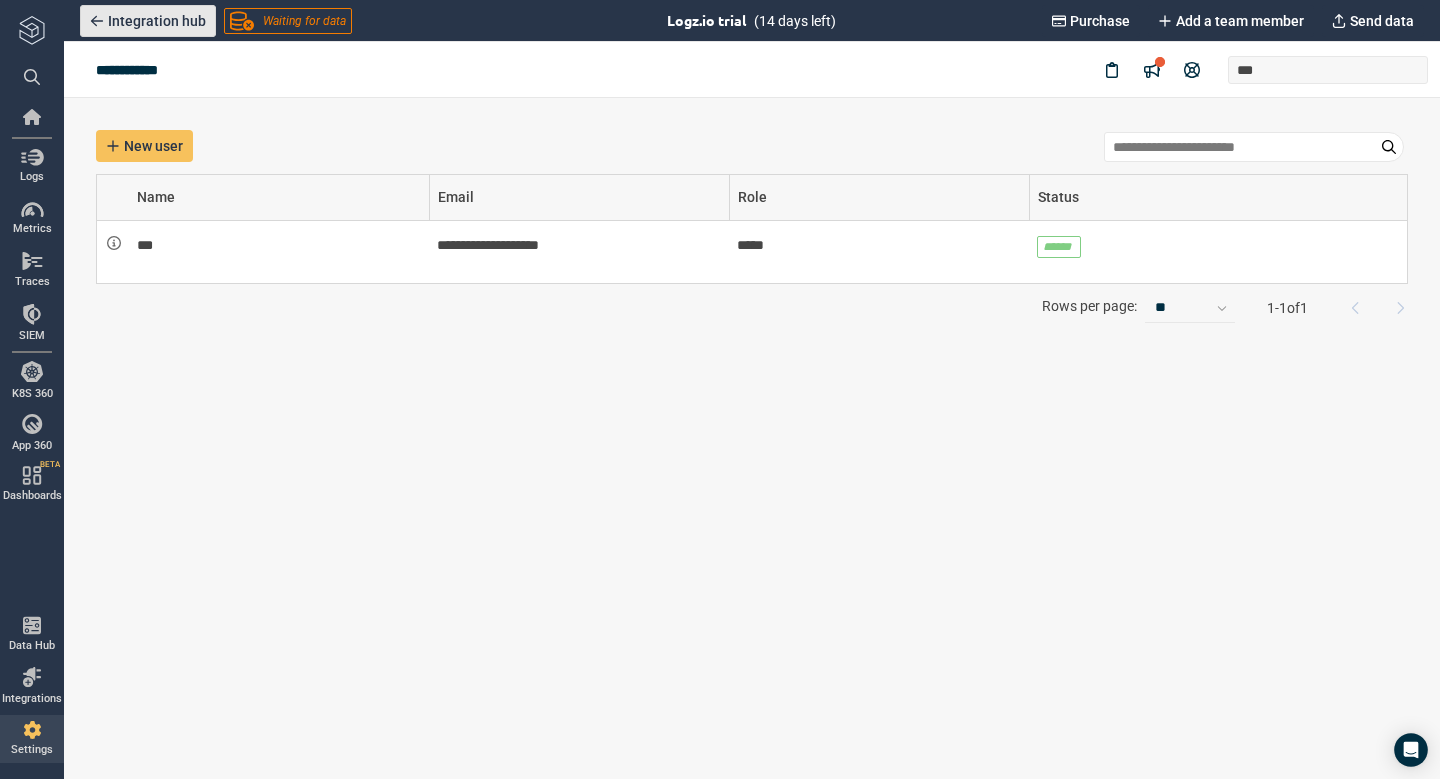 click on "Integration hub" at bounding box center (157, 21) 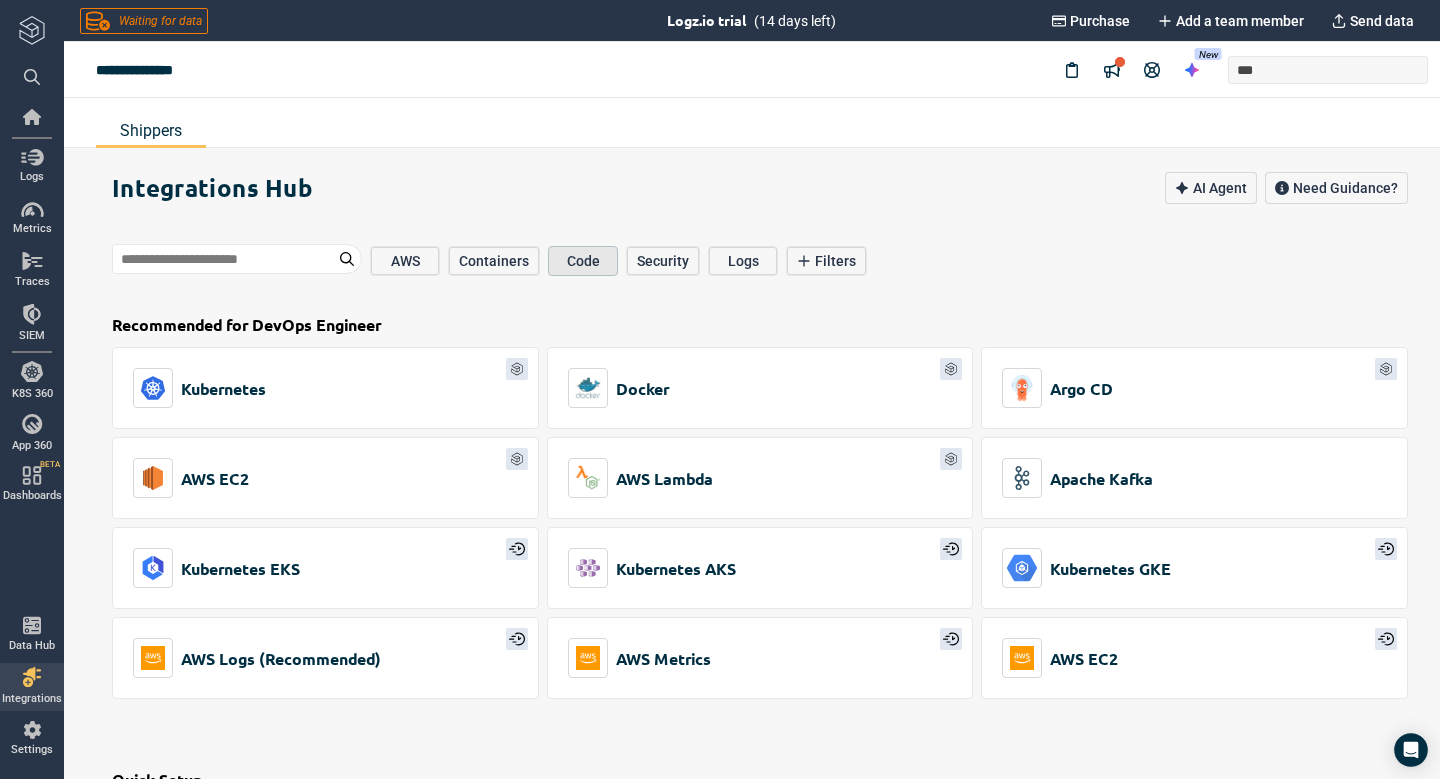 click on "Code" at bounding box center (583, 261) 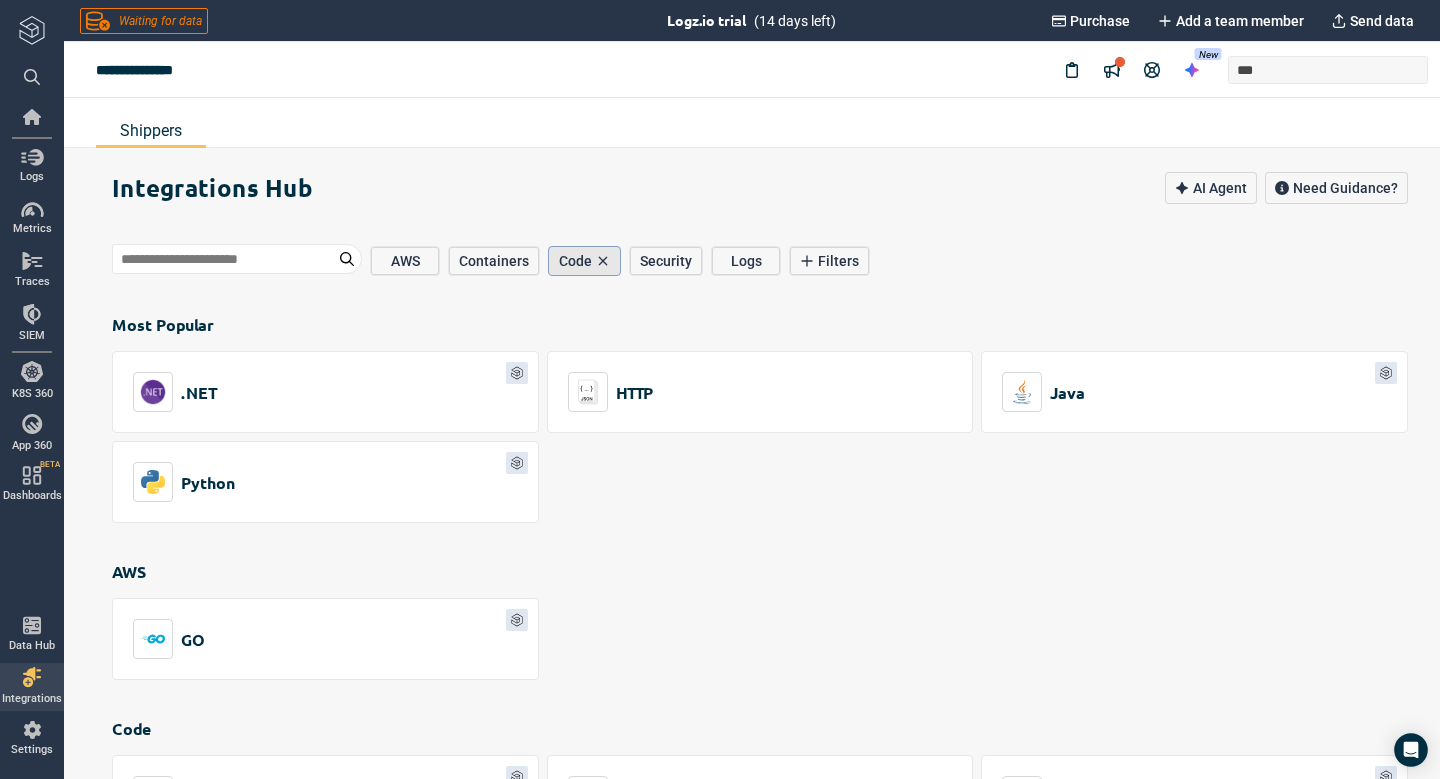 click on "Code" at bounding box center [575, 261] 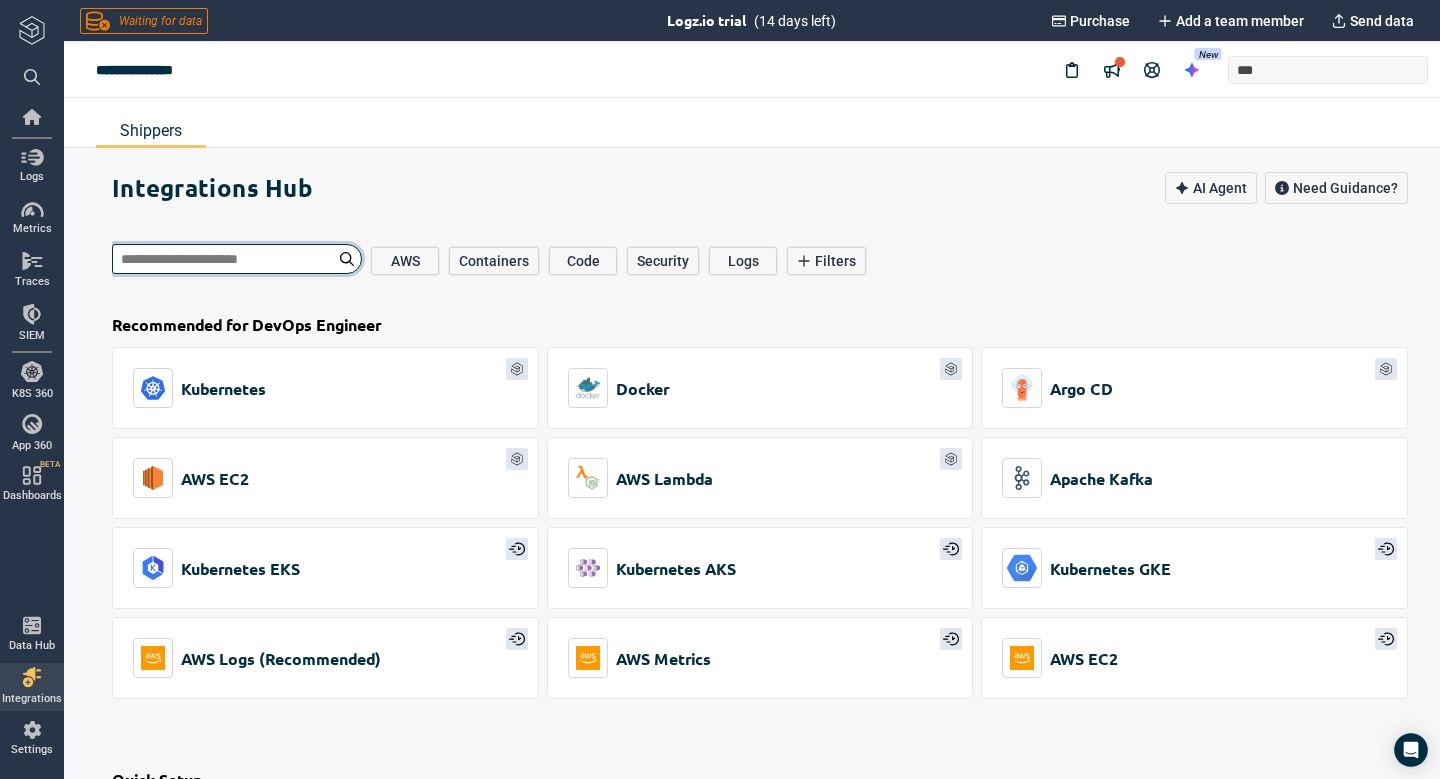click at bounding box center [237, 259] 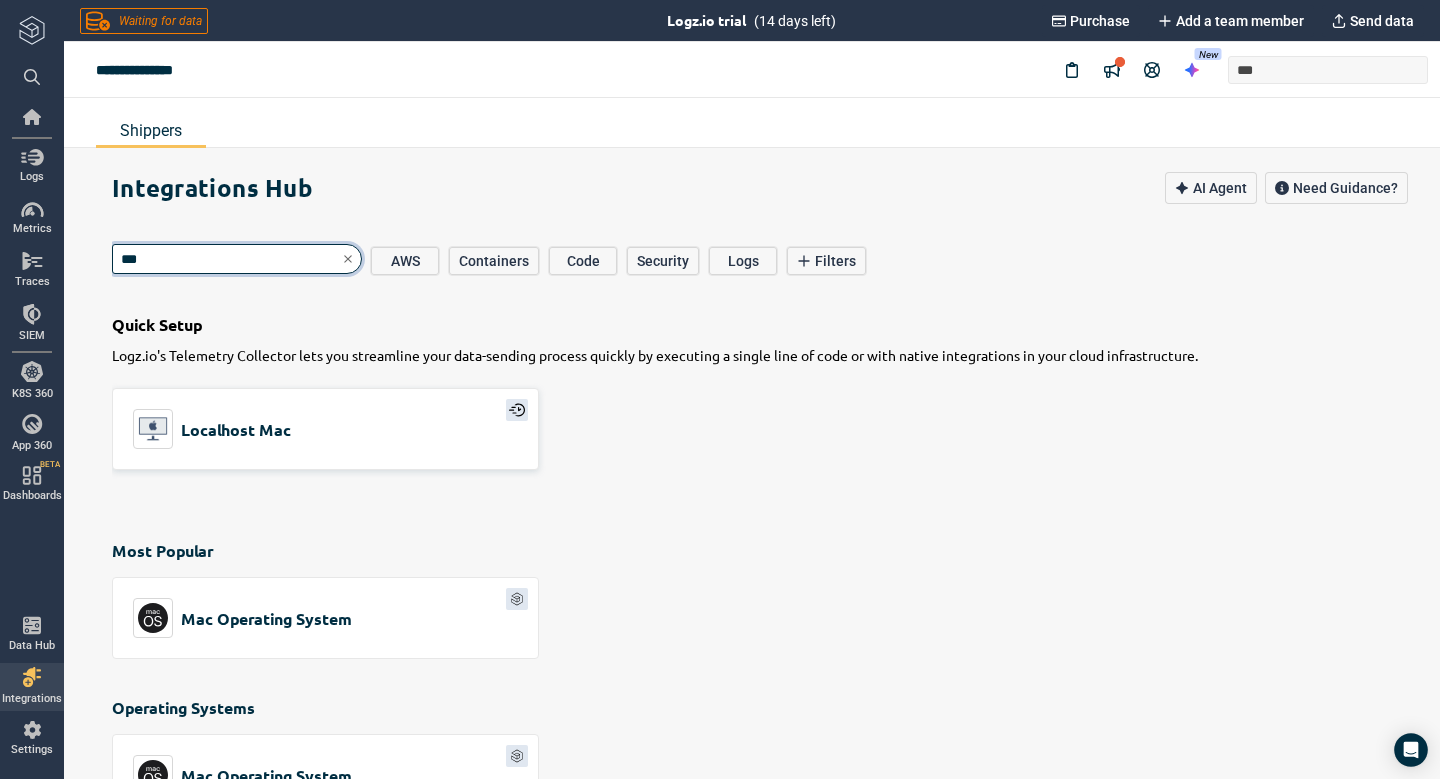 type on "***" 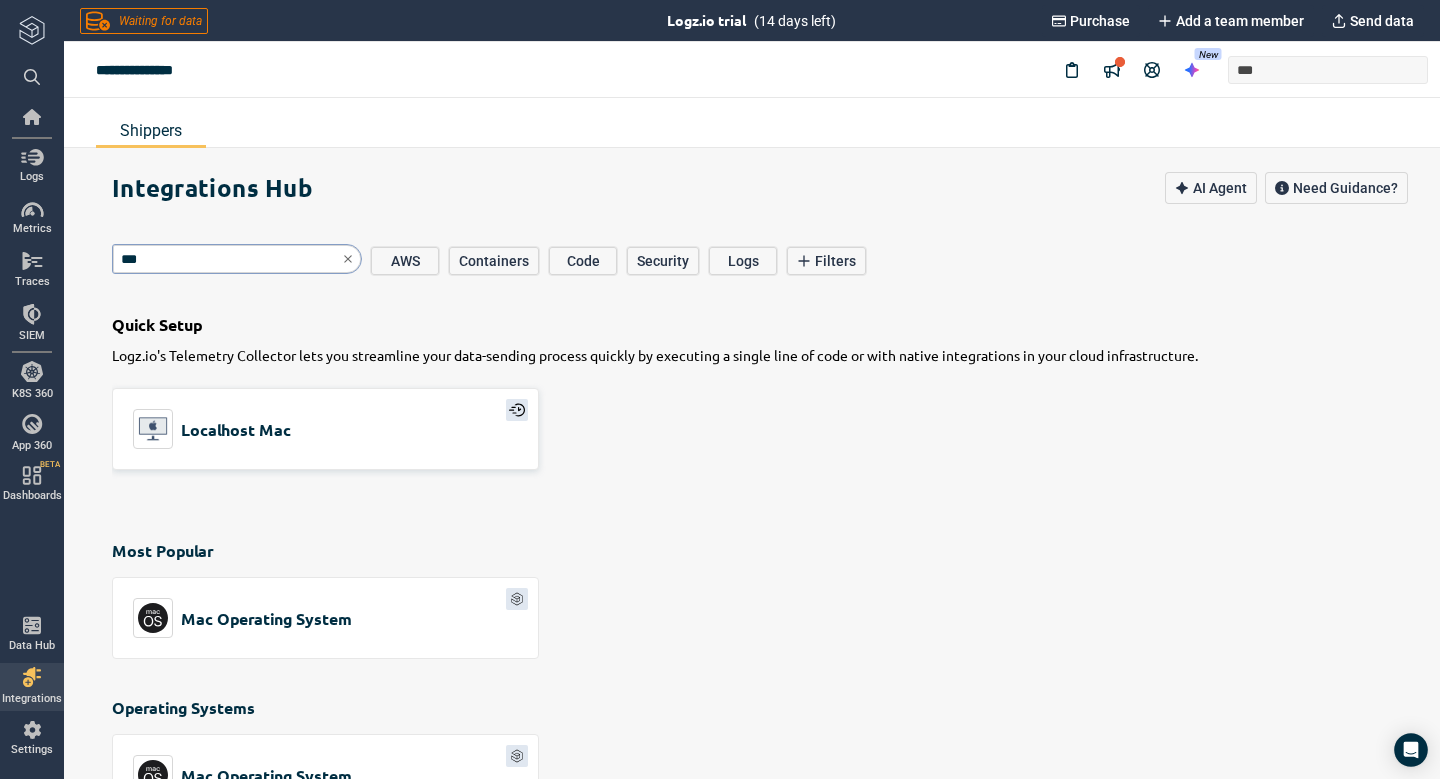 click on "Localhost Mac" at bounding box center [236, 429] 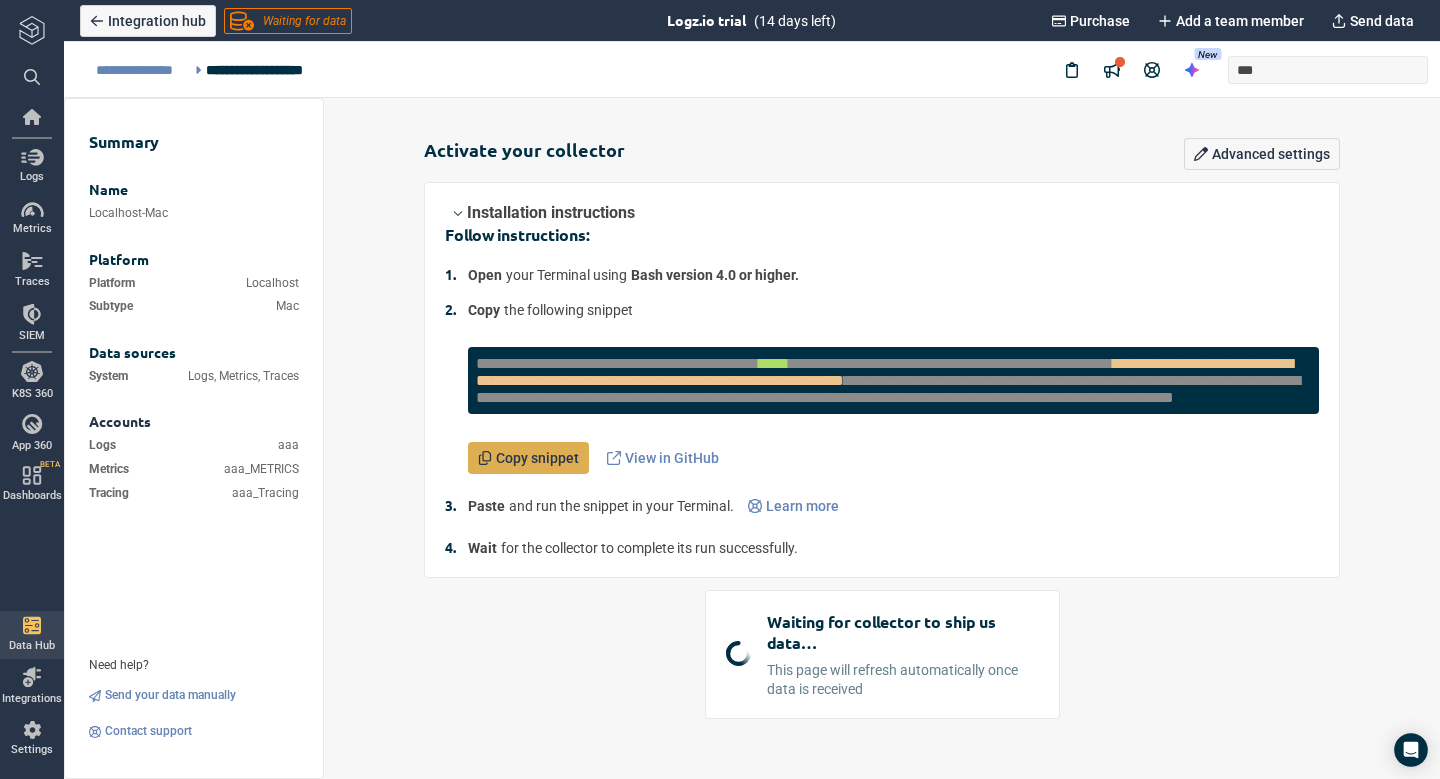 click at bounding box center (485, 458) 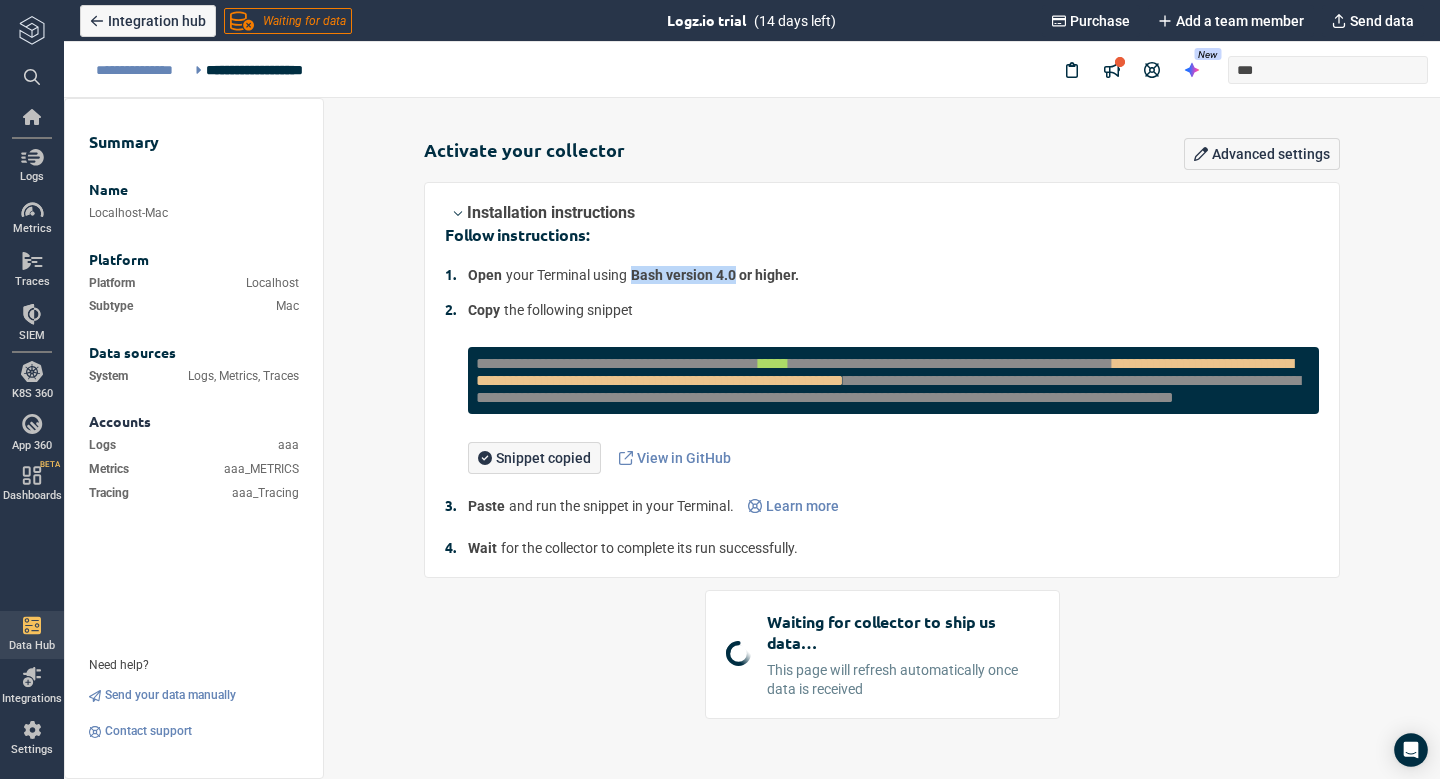 drag, startPoint x: 632, startPoint y: 266, endPoint x: 736, endPoint y: 274, distance: 104.307236 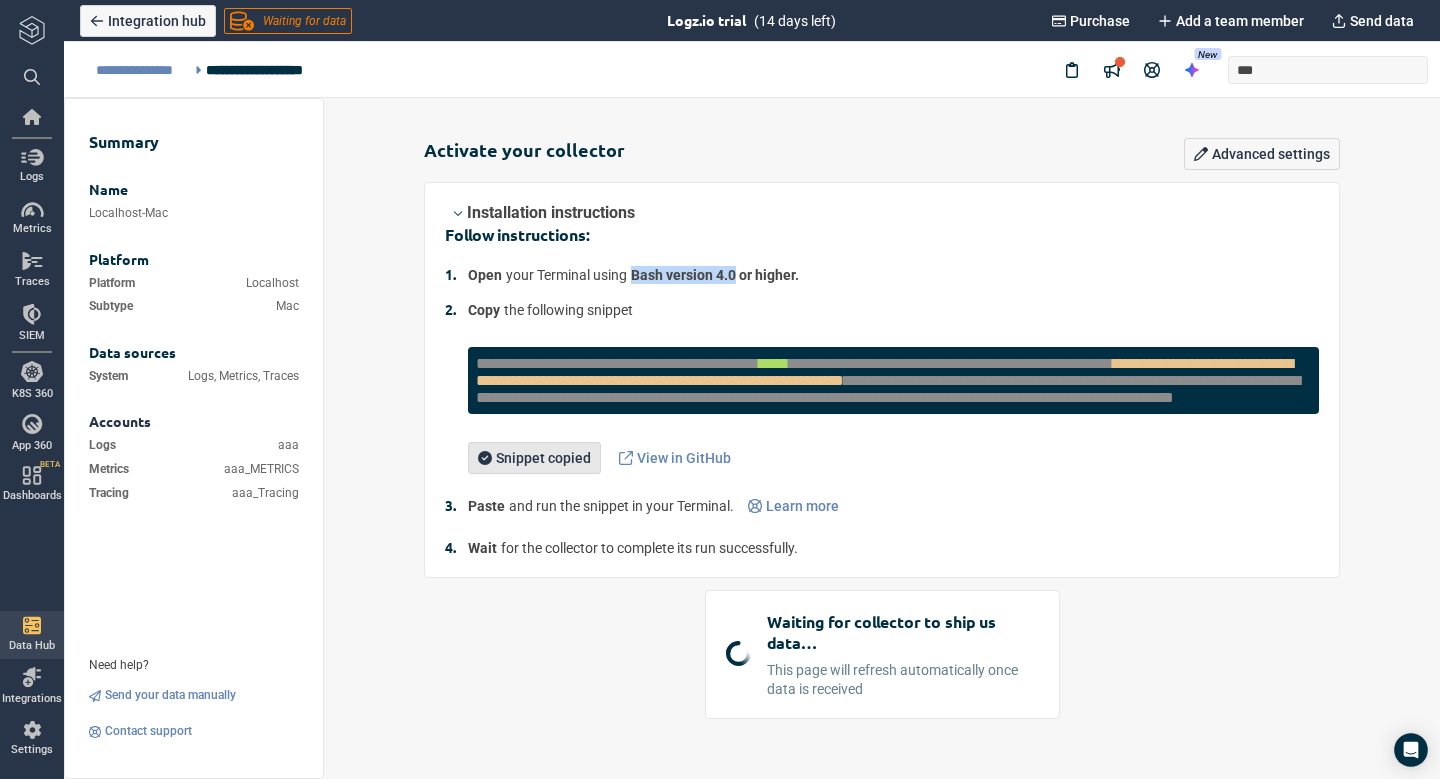 click on "Snippet copied" at bounding box center (543, 458) 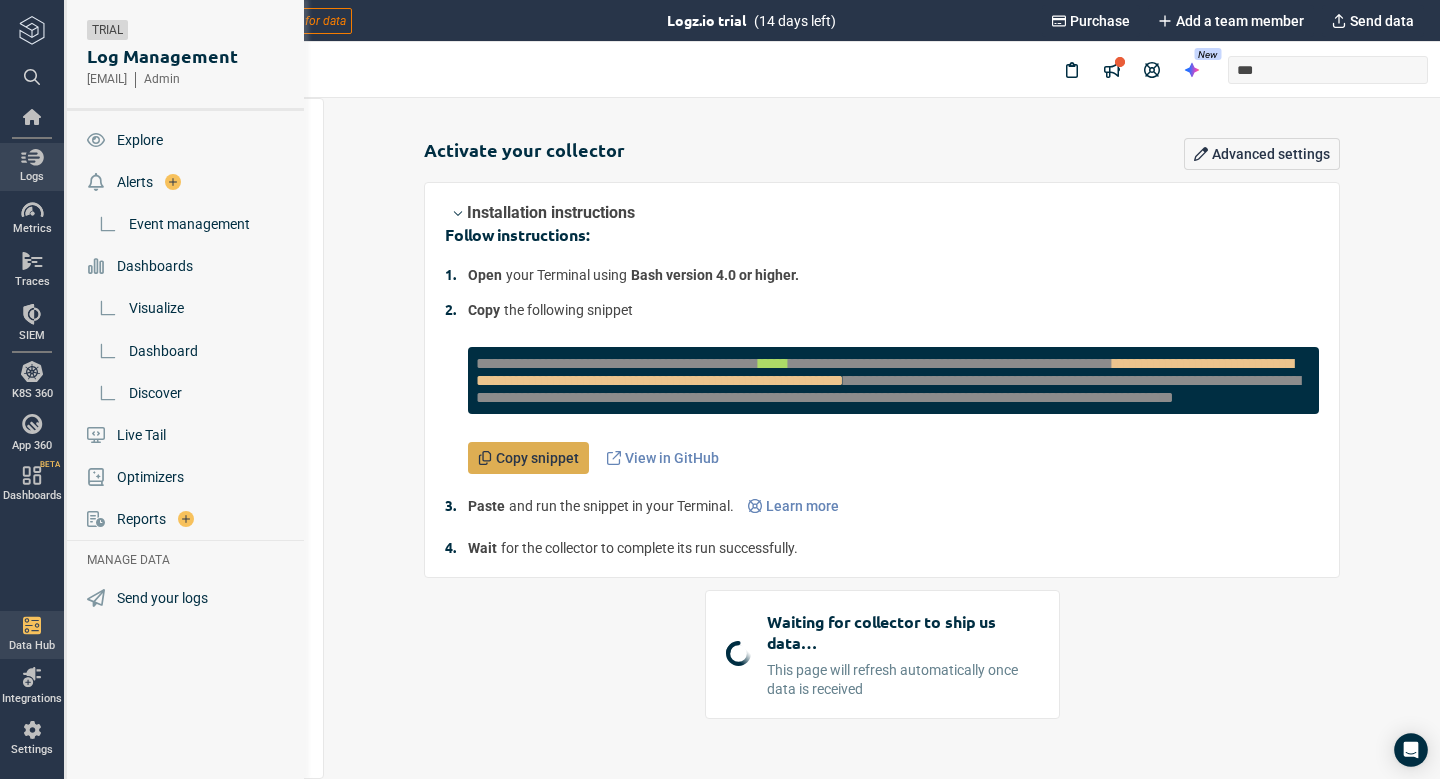 click on "Copy snippet" at bounding box center (537, 458) 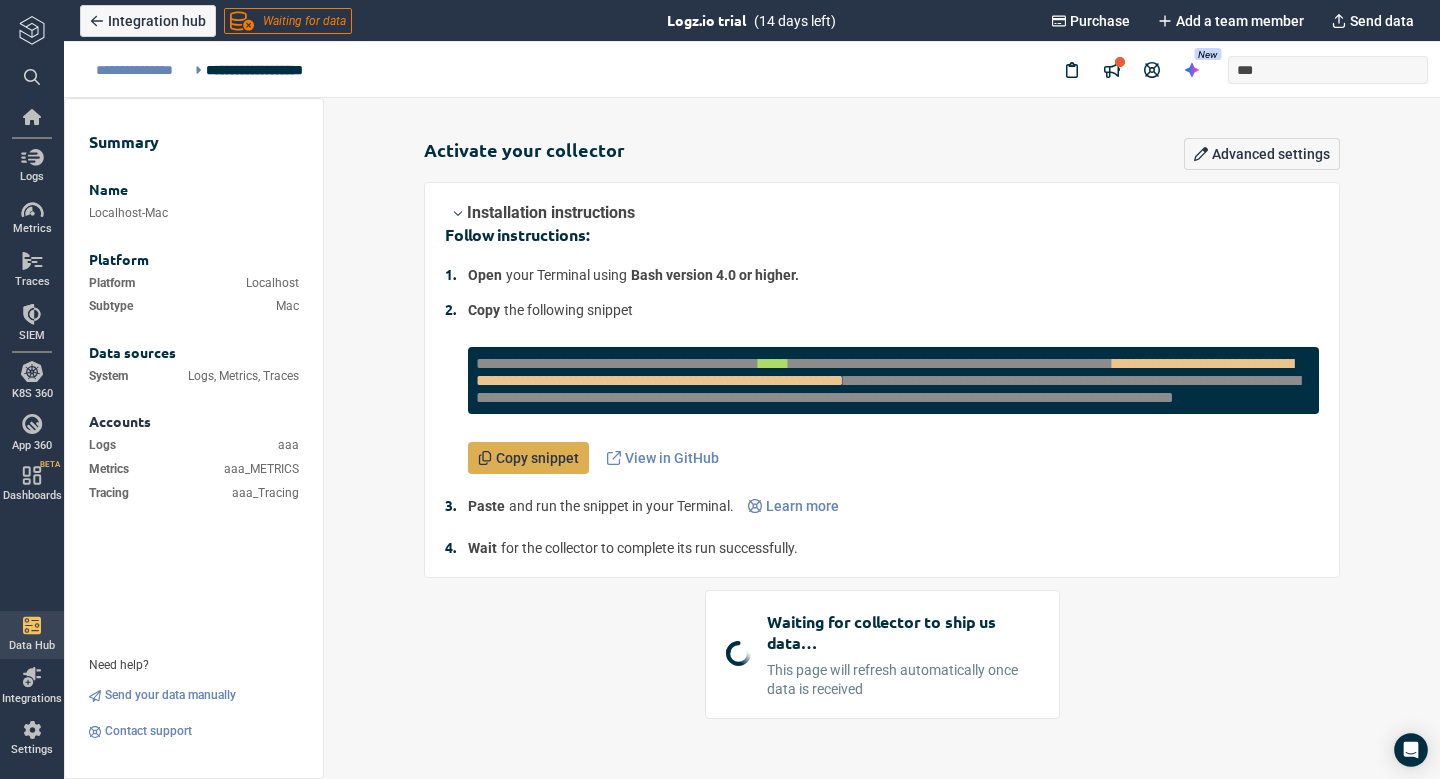 click on "Copy snippet" at bounding box center (537, 458) 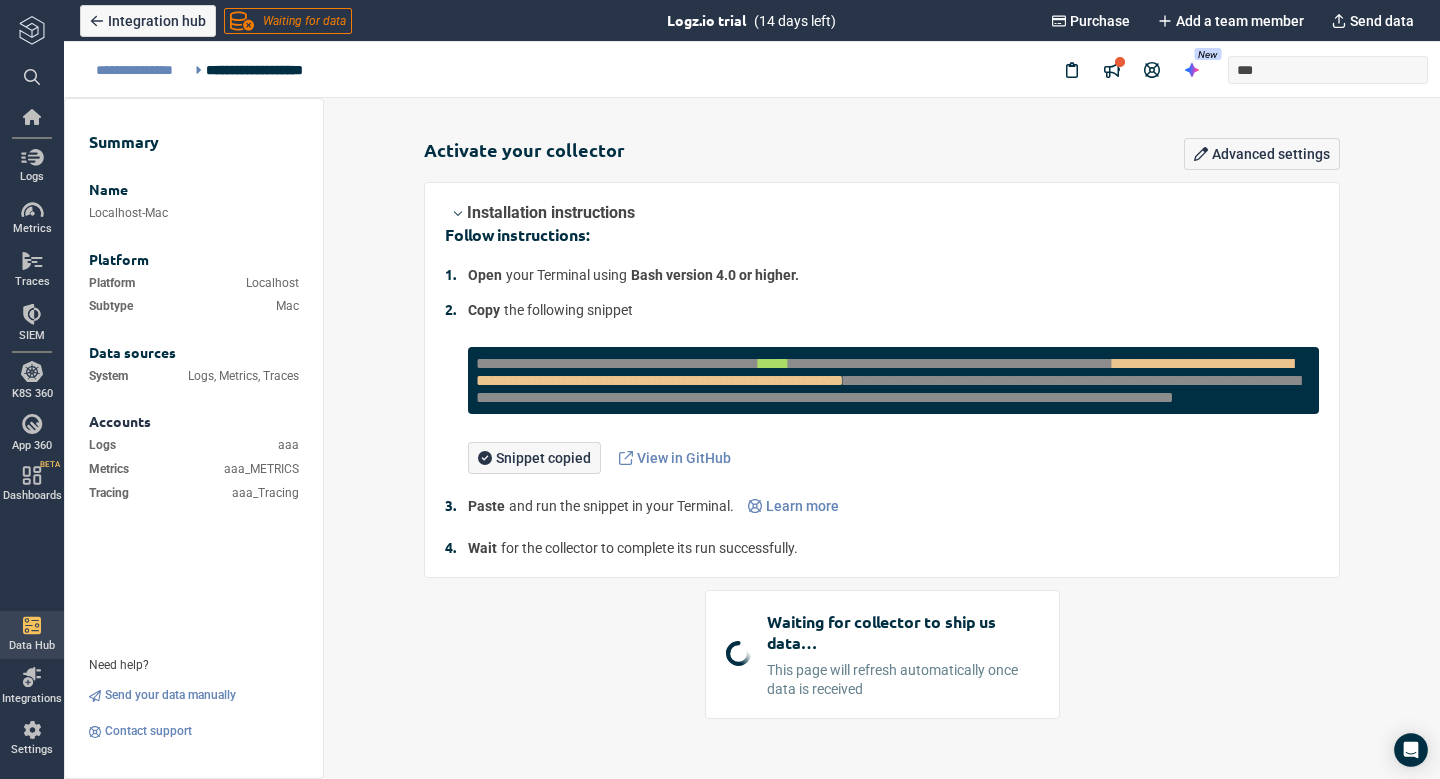 type 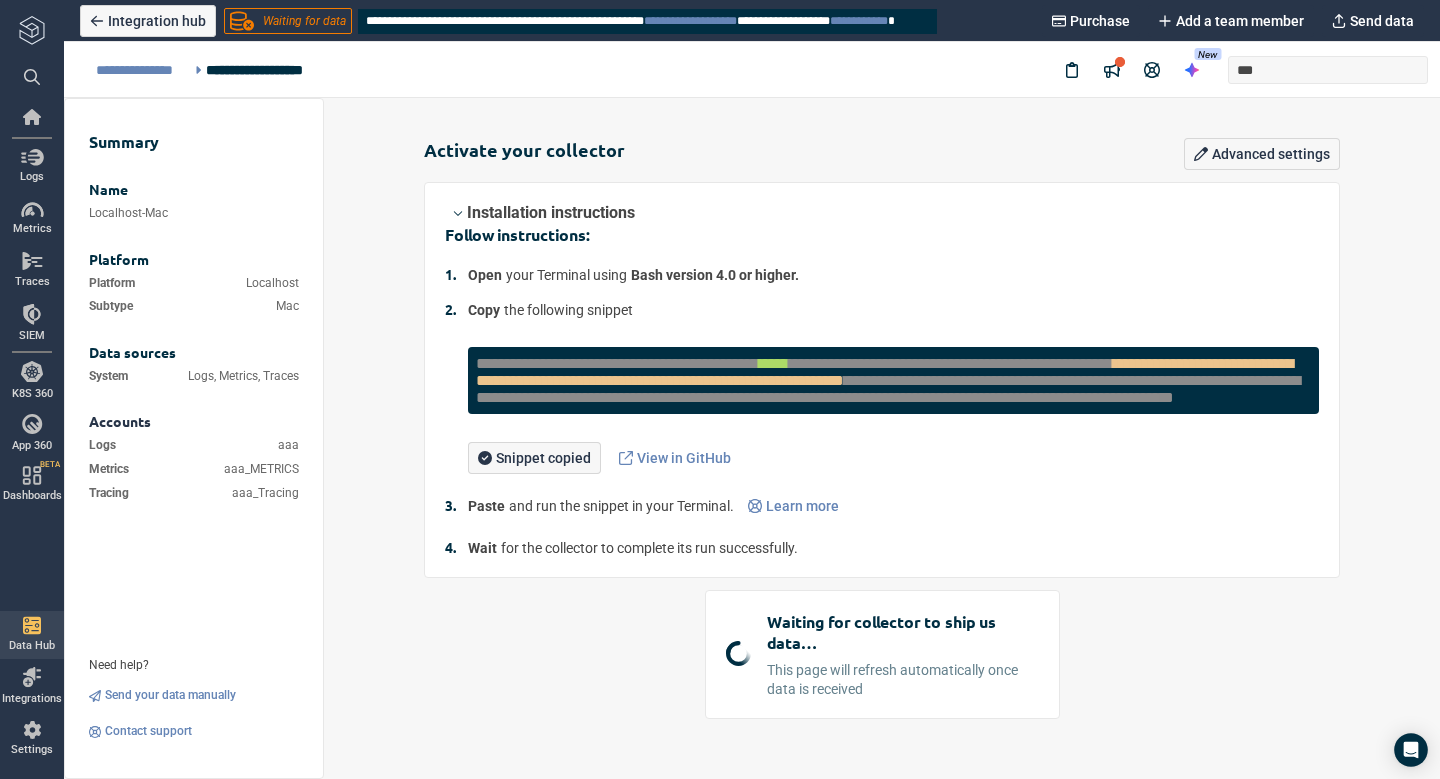 click on "Waiting for data" at bounding box center (304, 21) 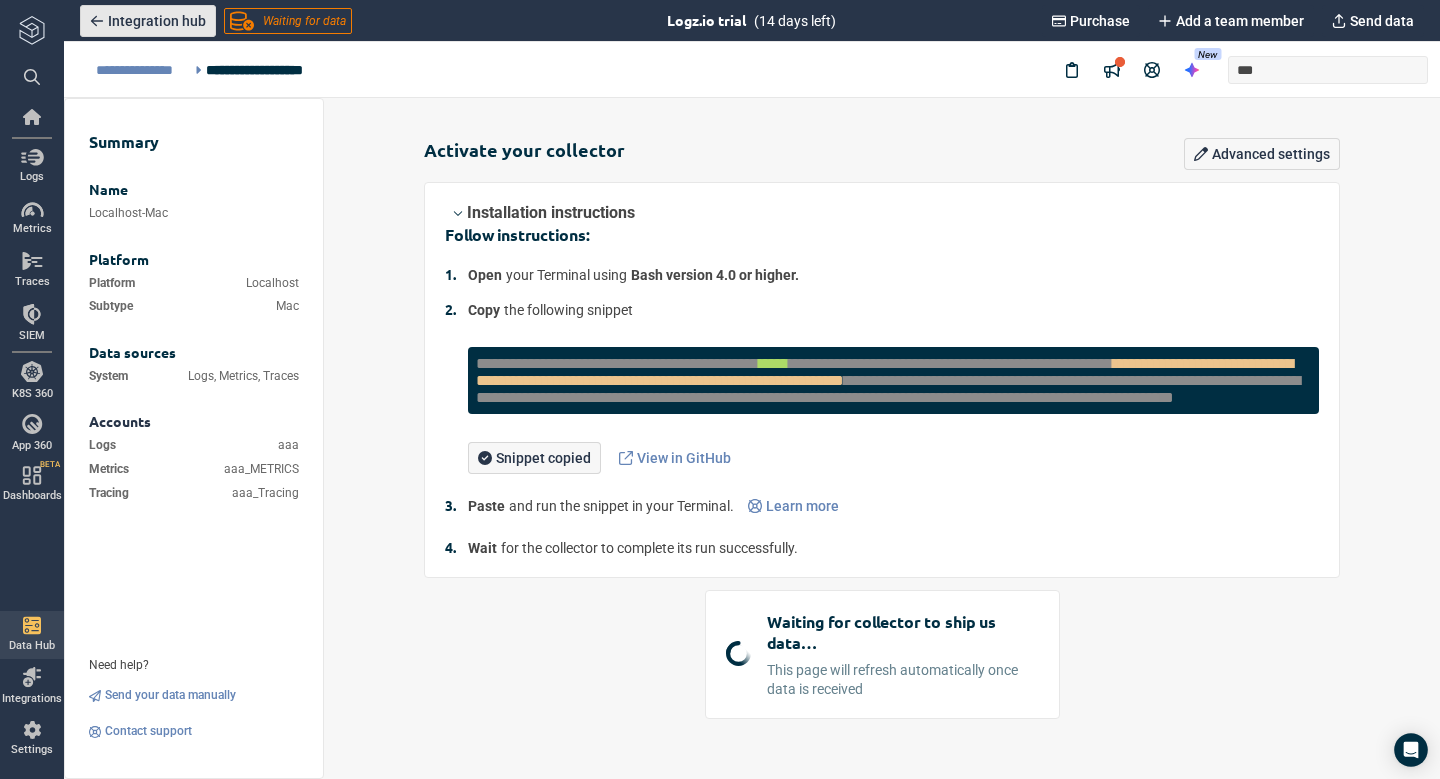 click on "Integration hub" at bounding box center [157, 21] 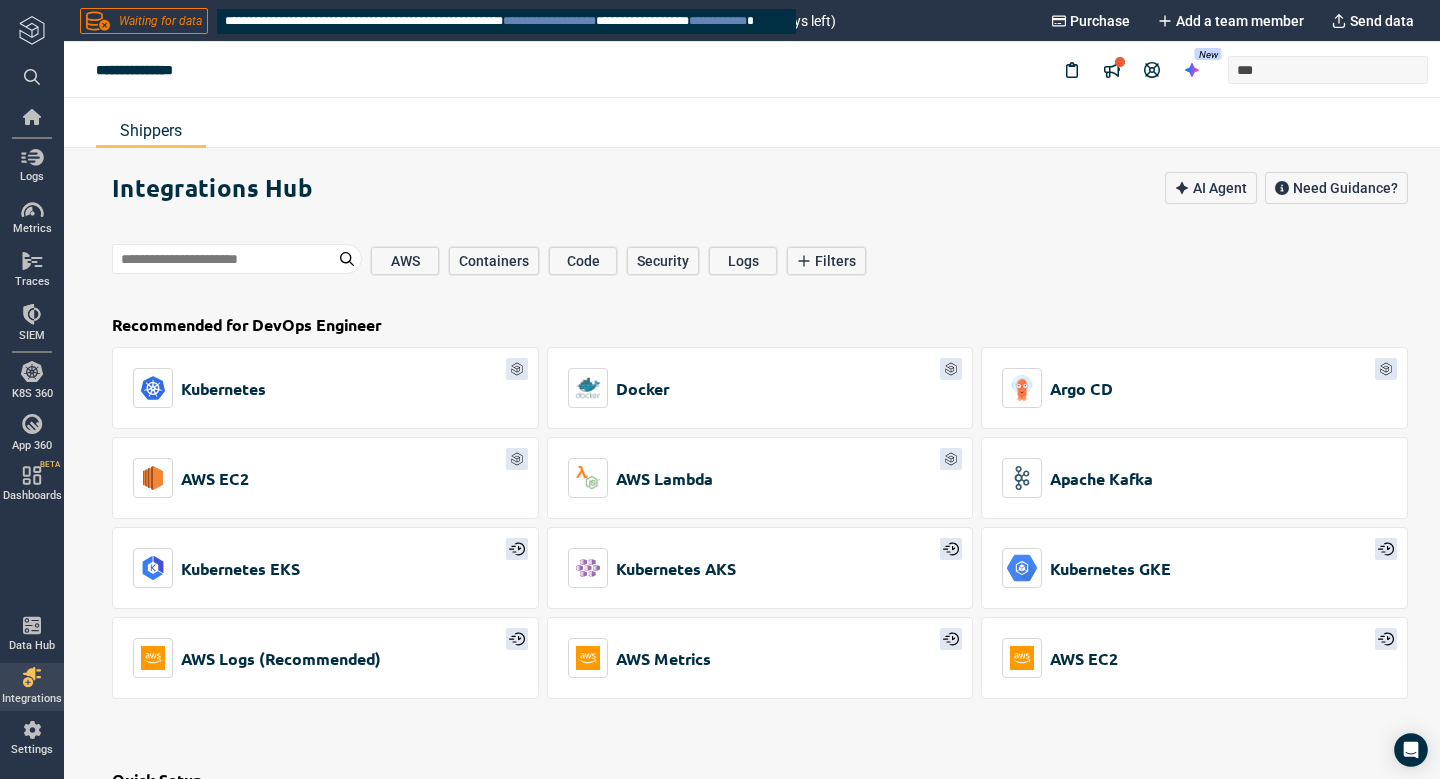 click on "Waiting for data" at bounding box center [160, 21] 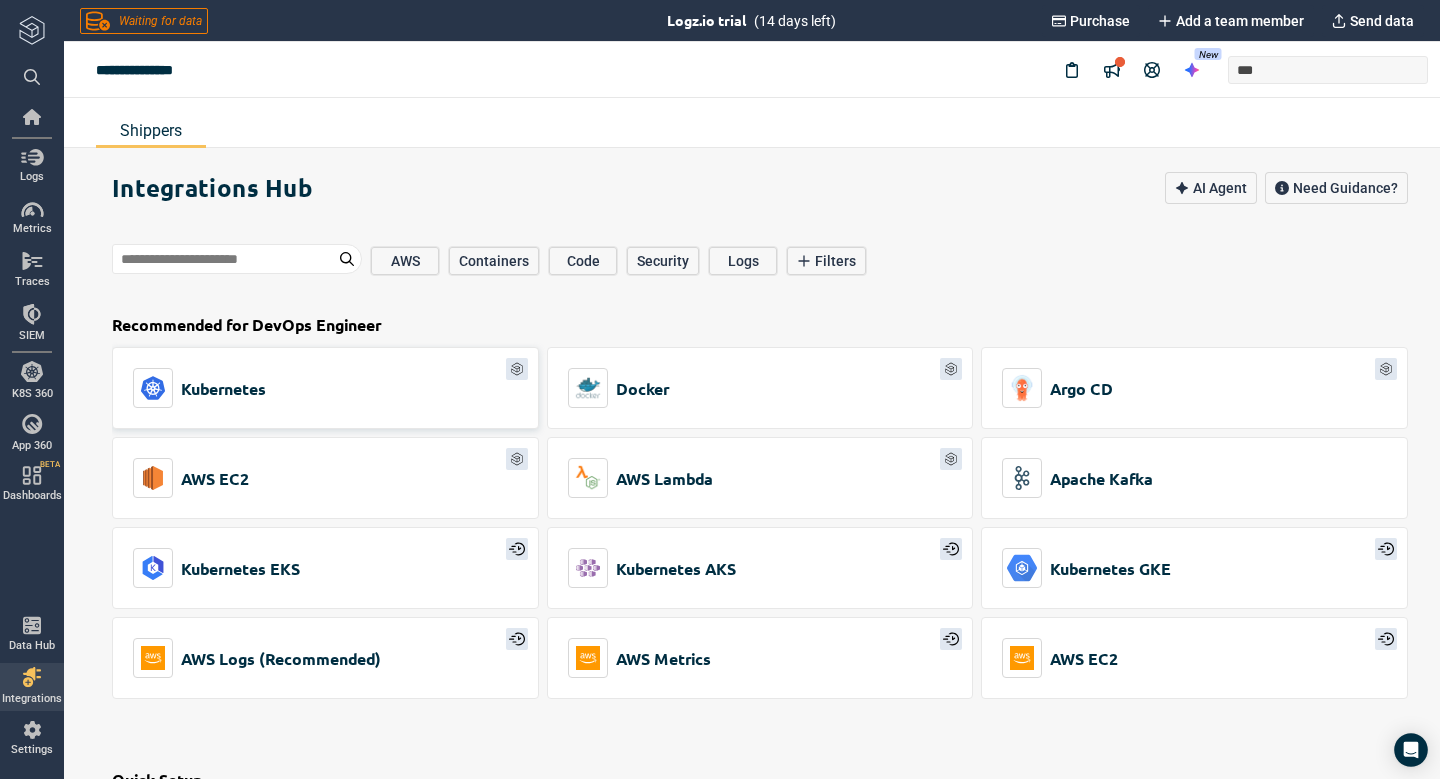 click on "Kubernetes" at bounding box center (325, 388) 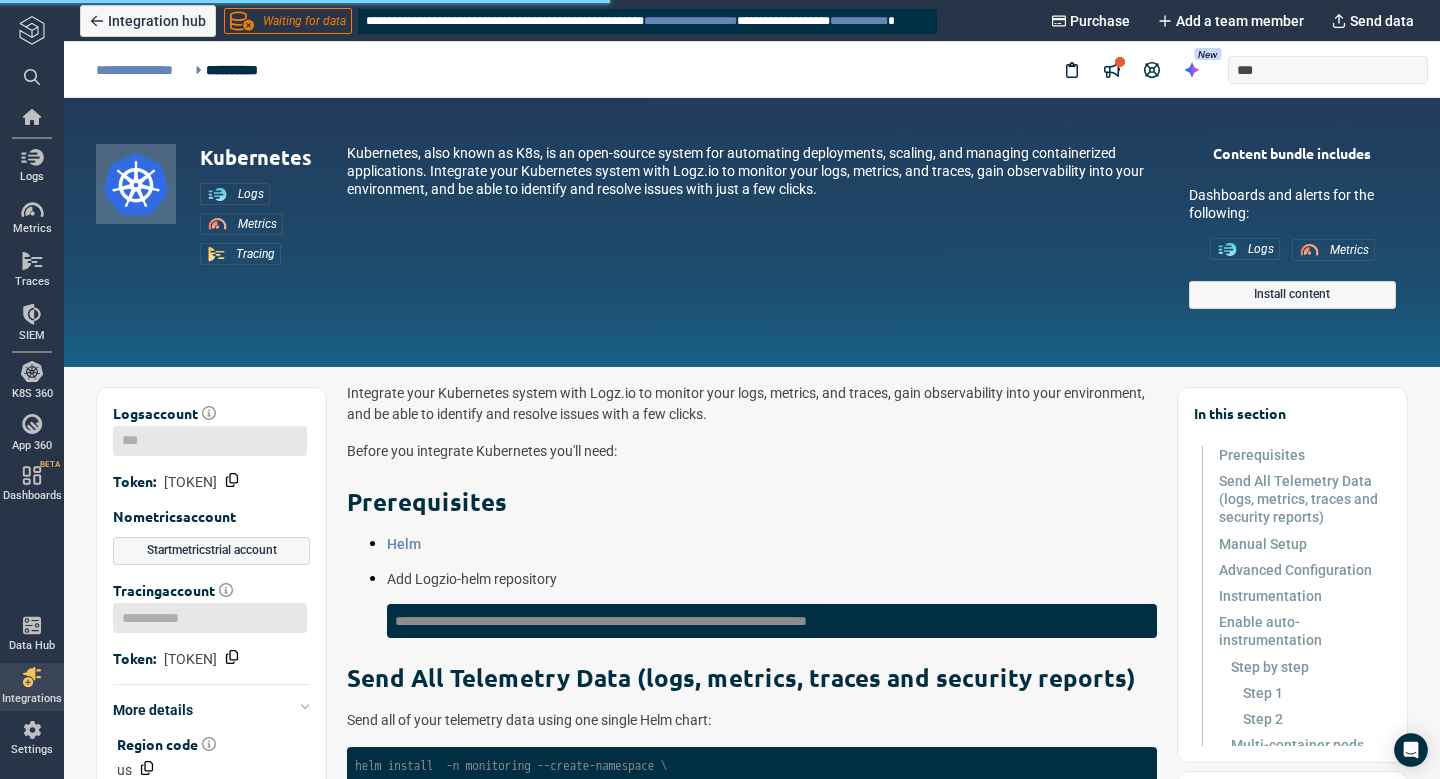 click on "Waiting for data" at bounding box center (304, 21) 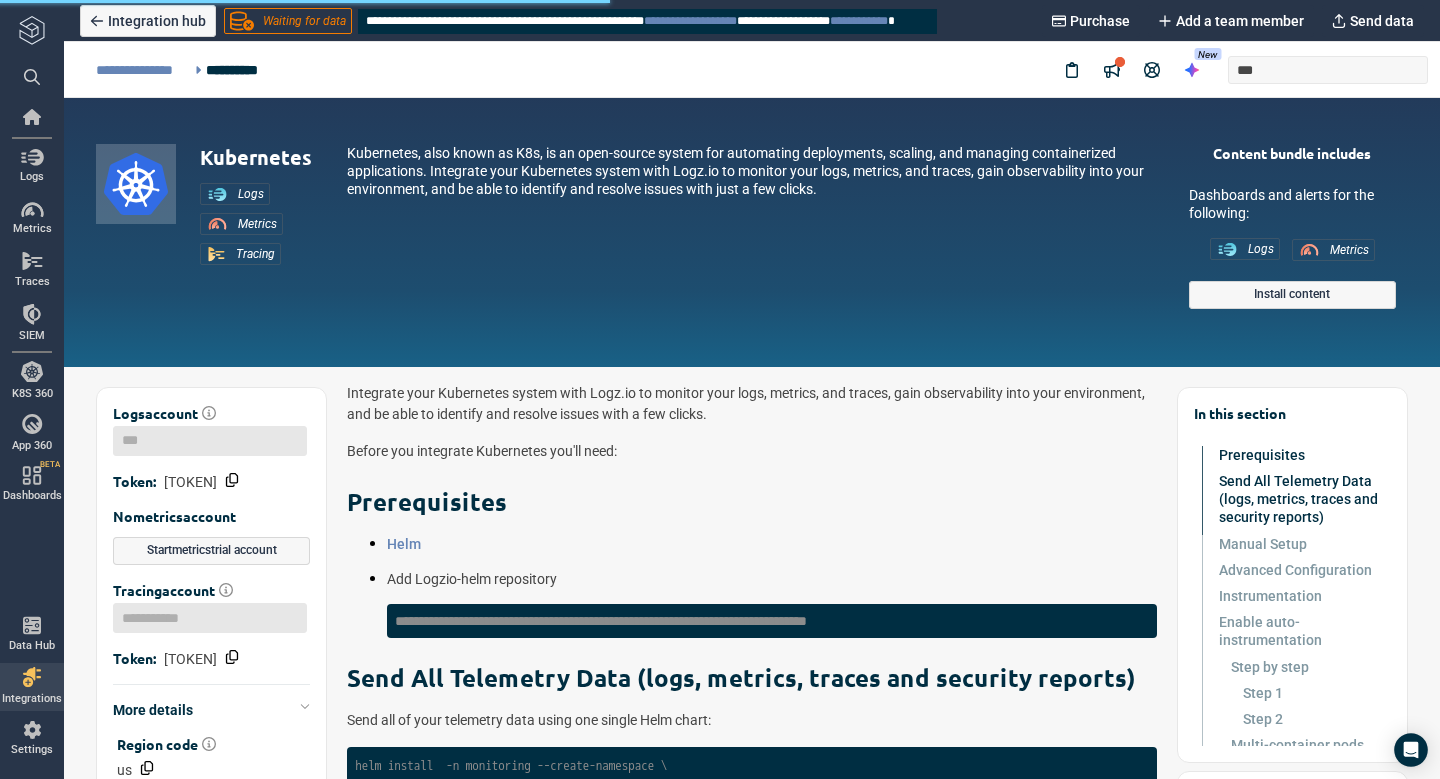 scroll, scrollTop: 0, scrollLeft: 0, axis: both 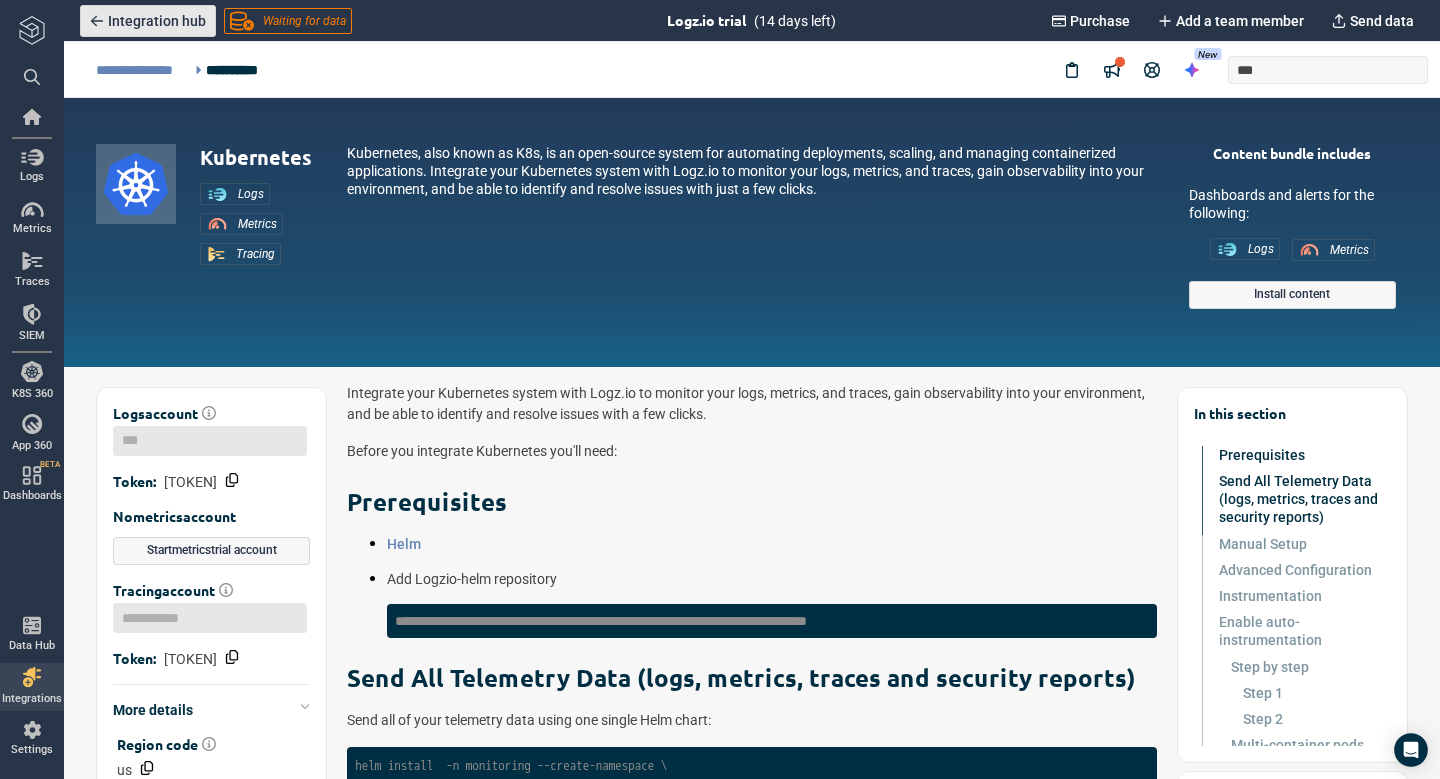 click on "Integration hub" at bounding box center (157, 21) 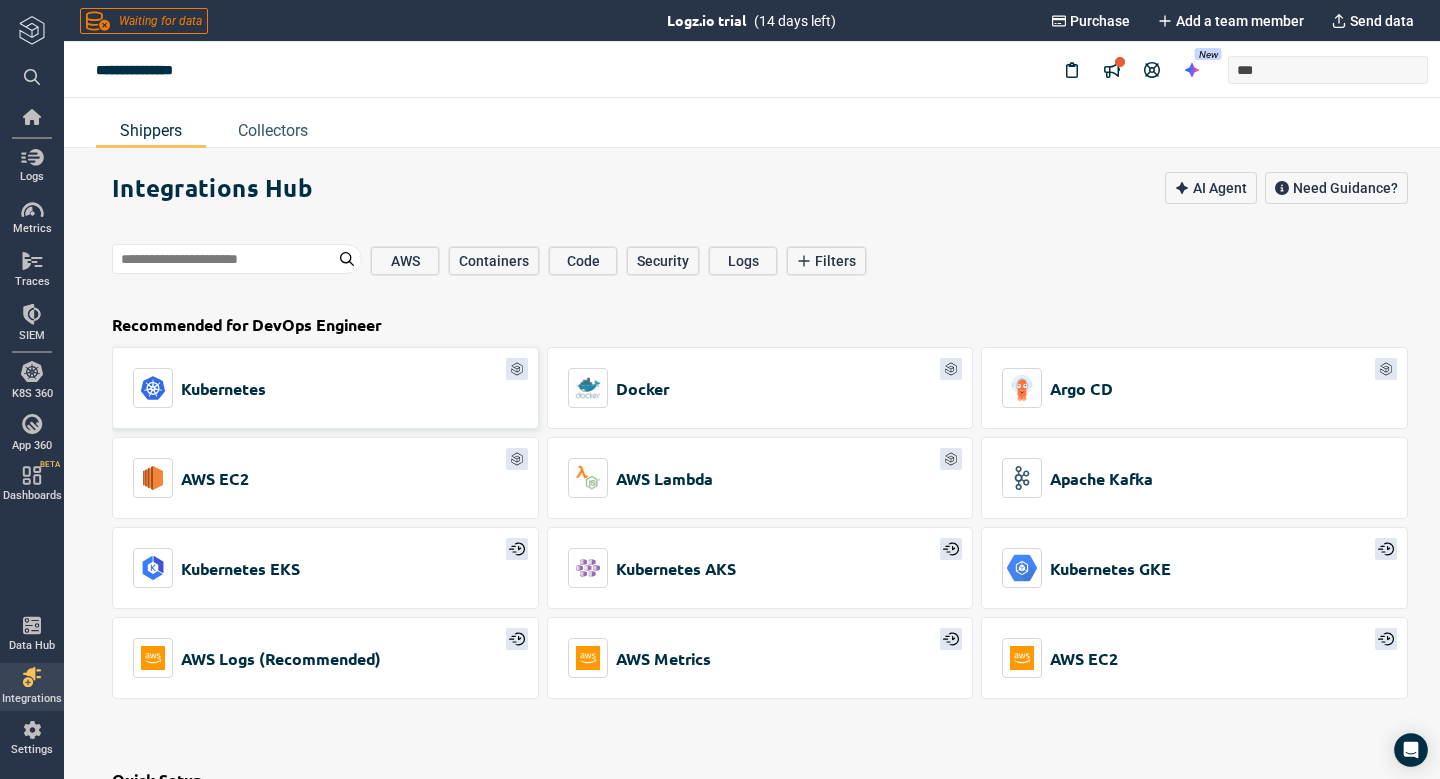 click on "Kubernetes" at bounding box center (199, 388) 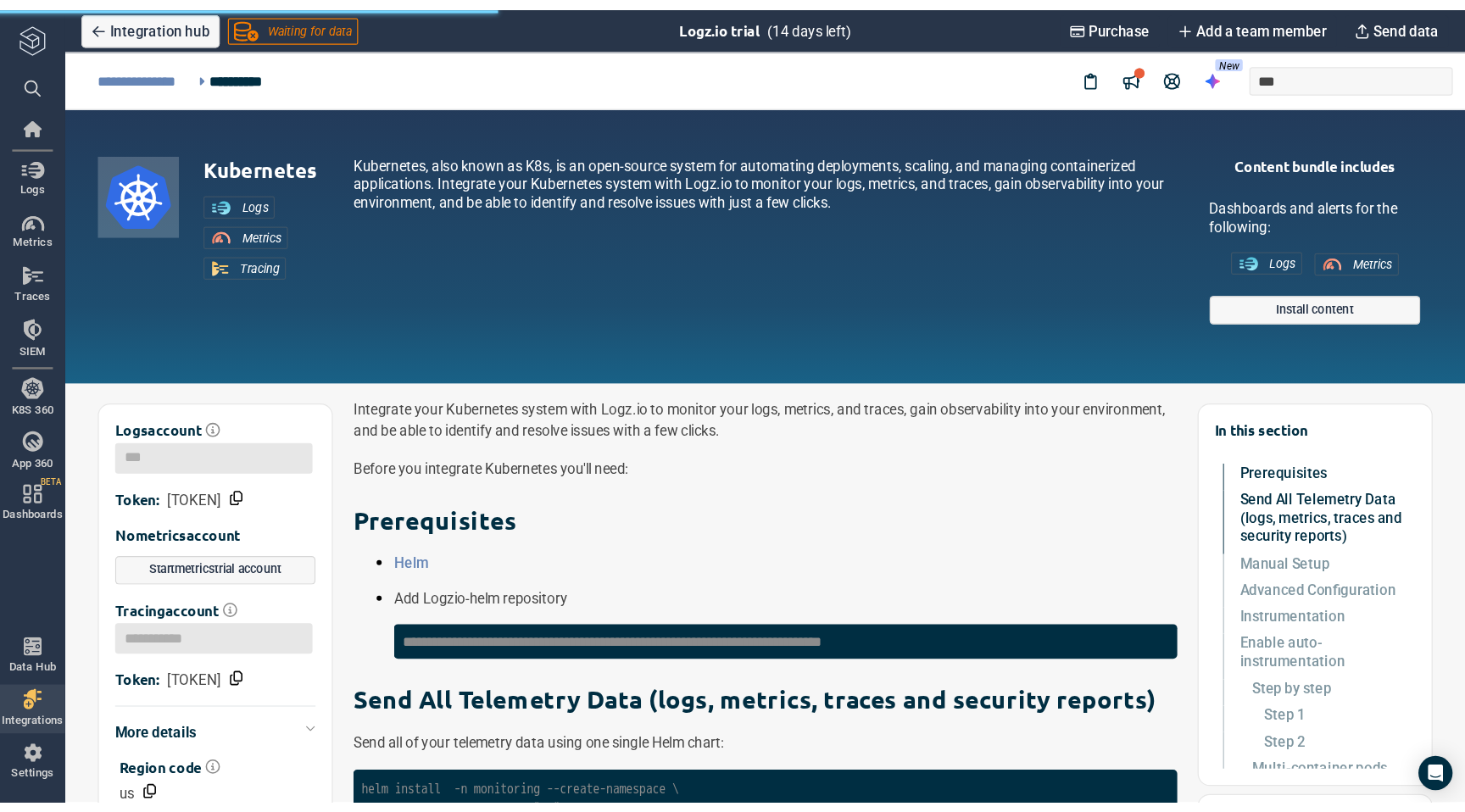 scroll, scrollTop: 0, scrollLeft: 0, axis: both 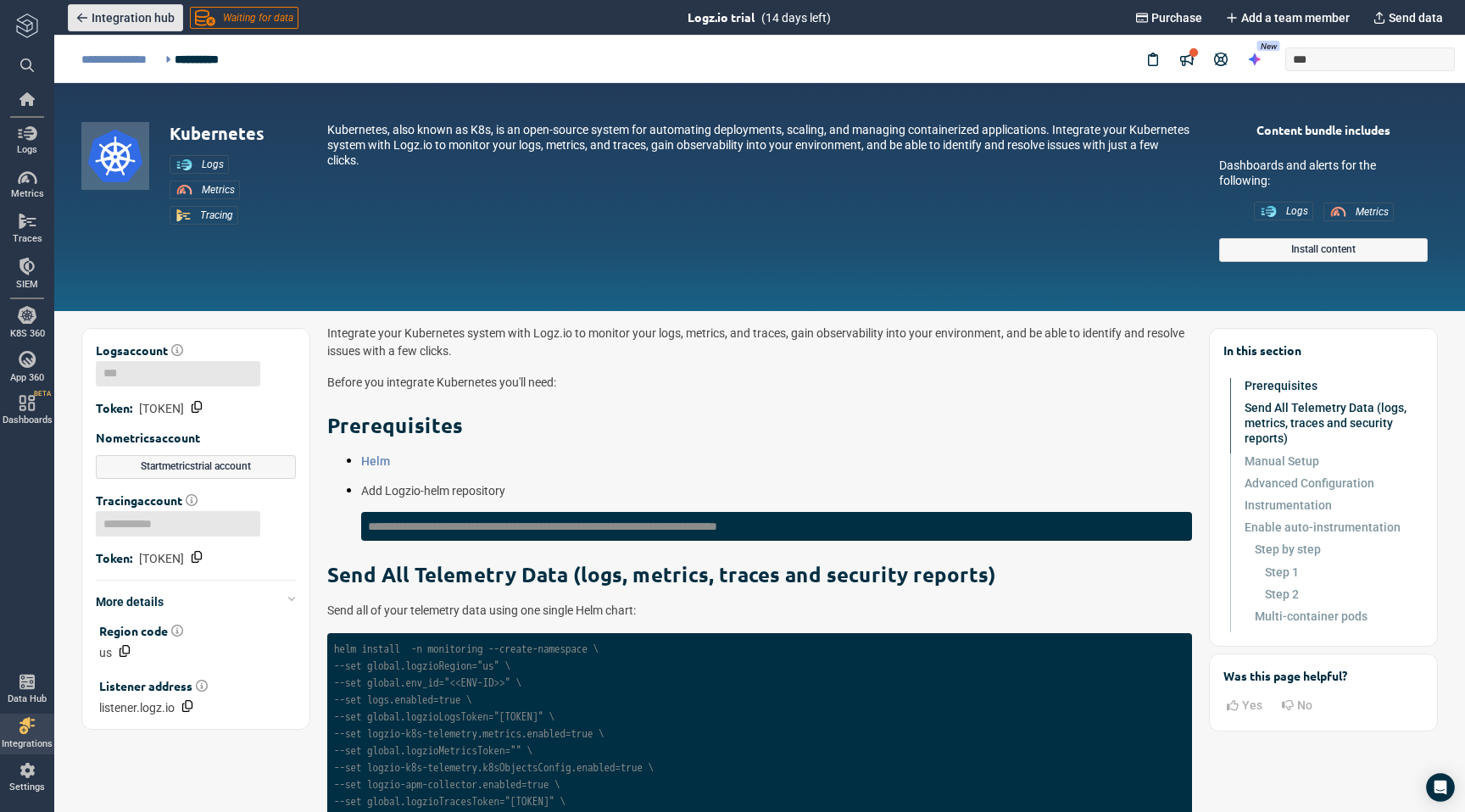 click on "Integration hub" at bounding box center [133, 18] 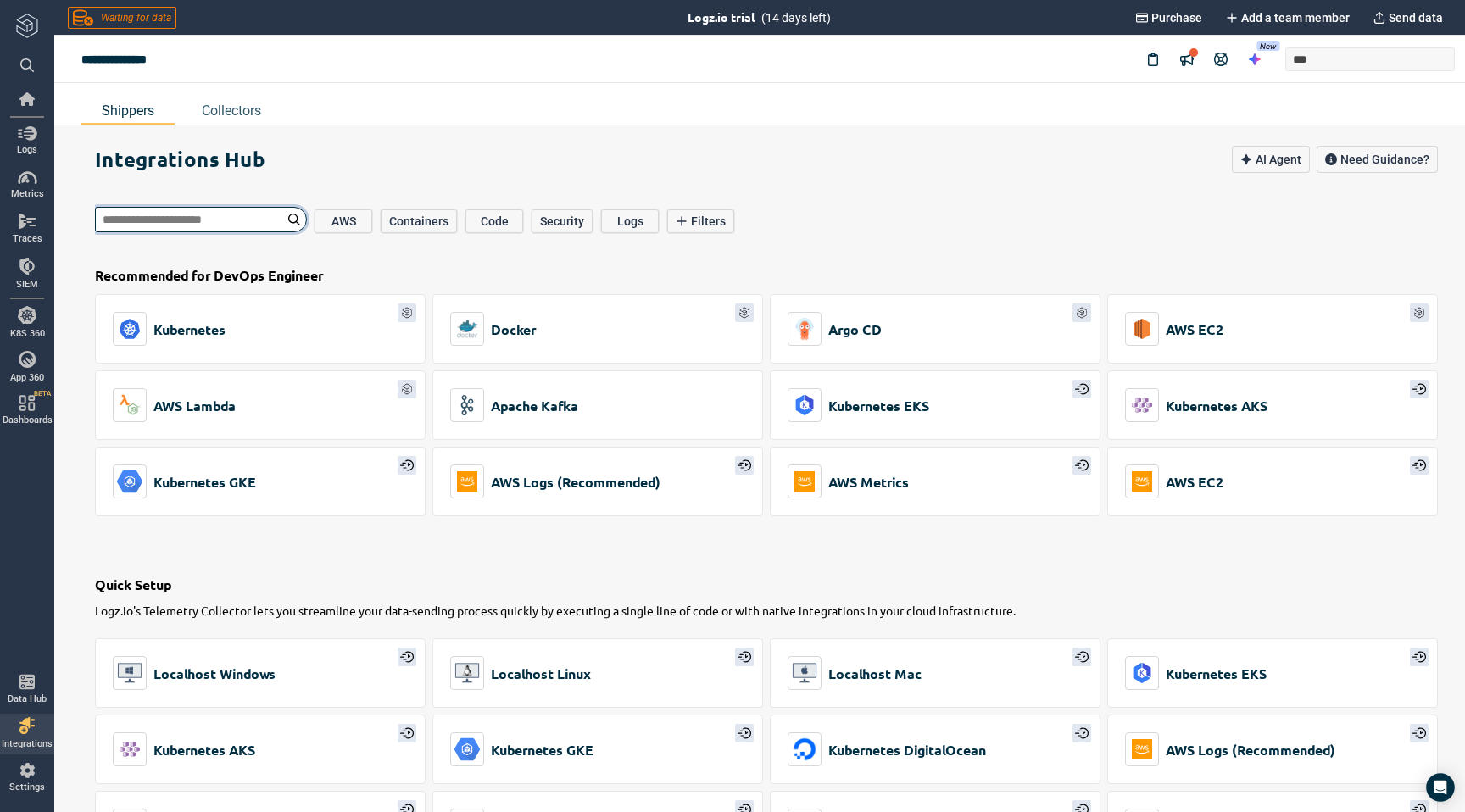 click at bounding box center [201, 220] 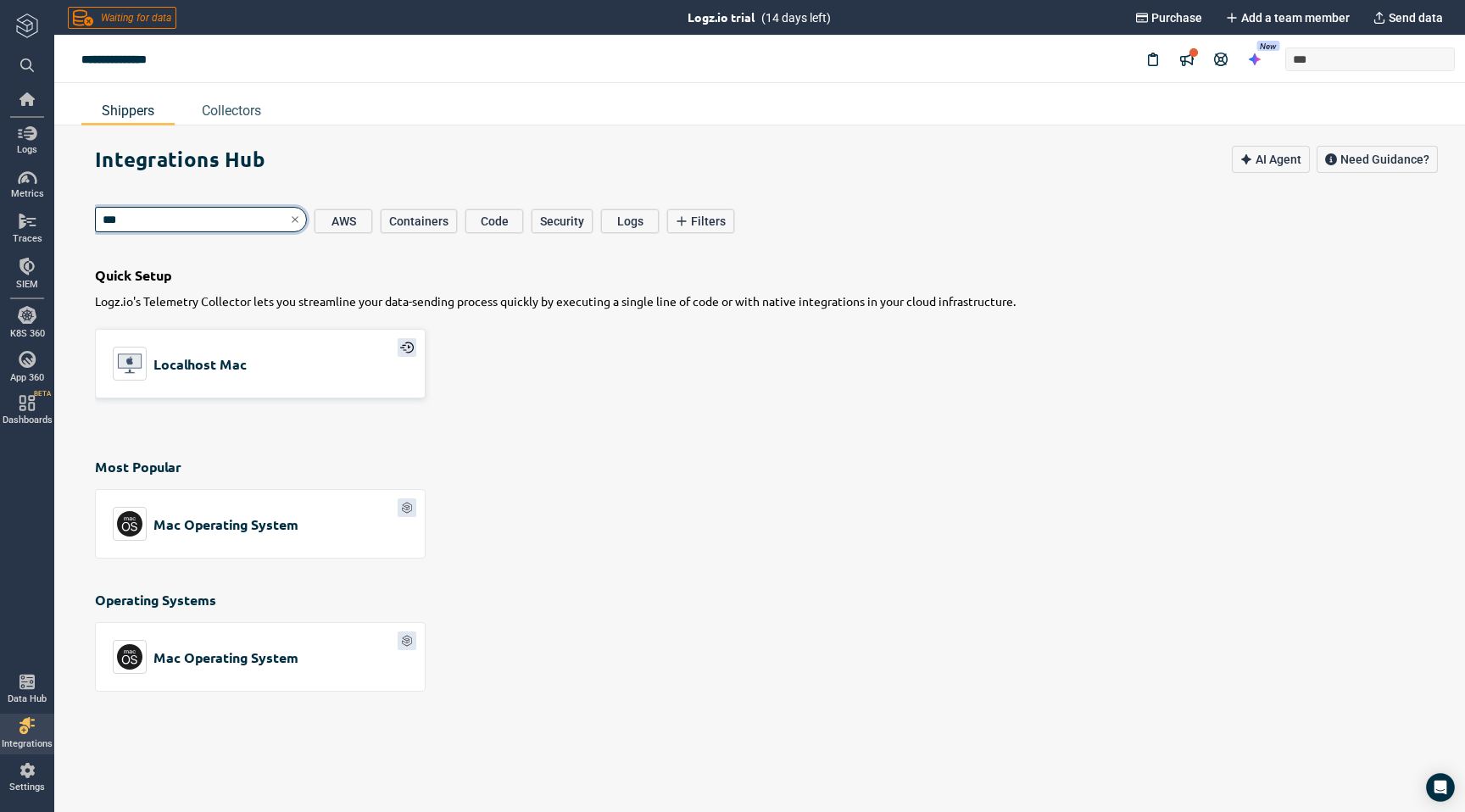type on "***" 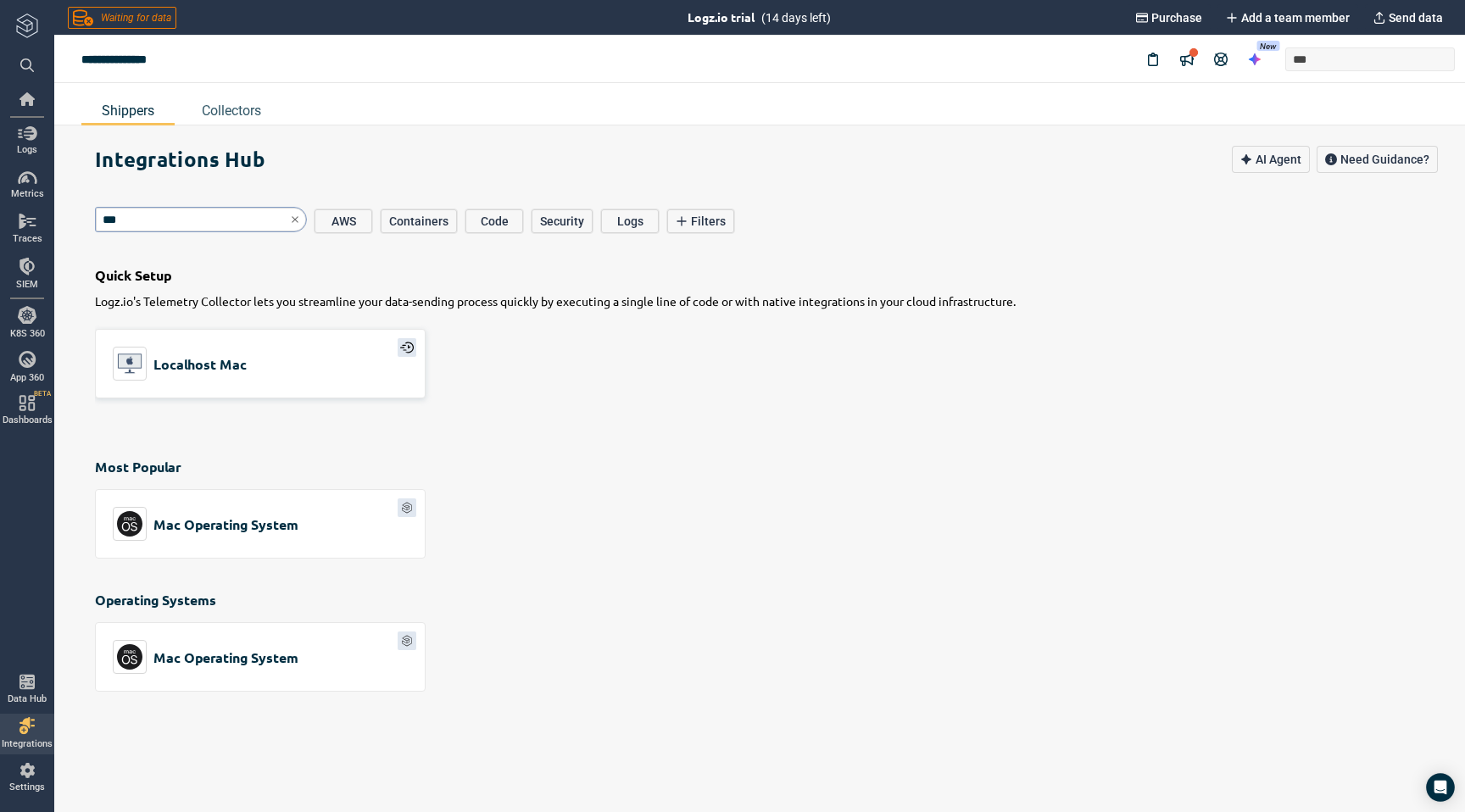 click on "Localhost Mac" at bounding box center (200, 364) 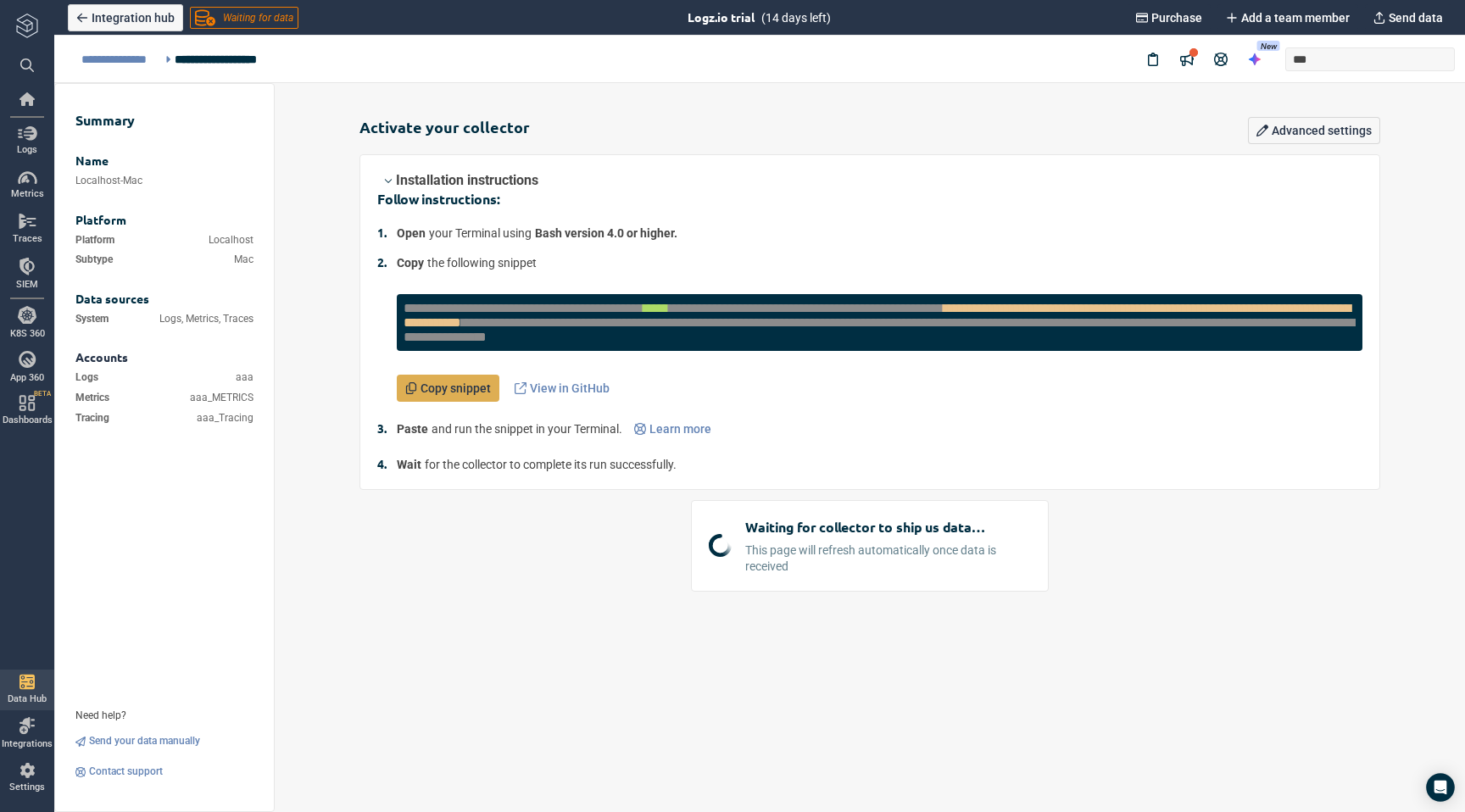 click on "Copy snippet" at bounding box center (448, 388) 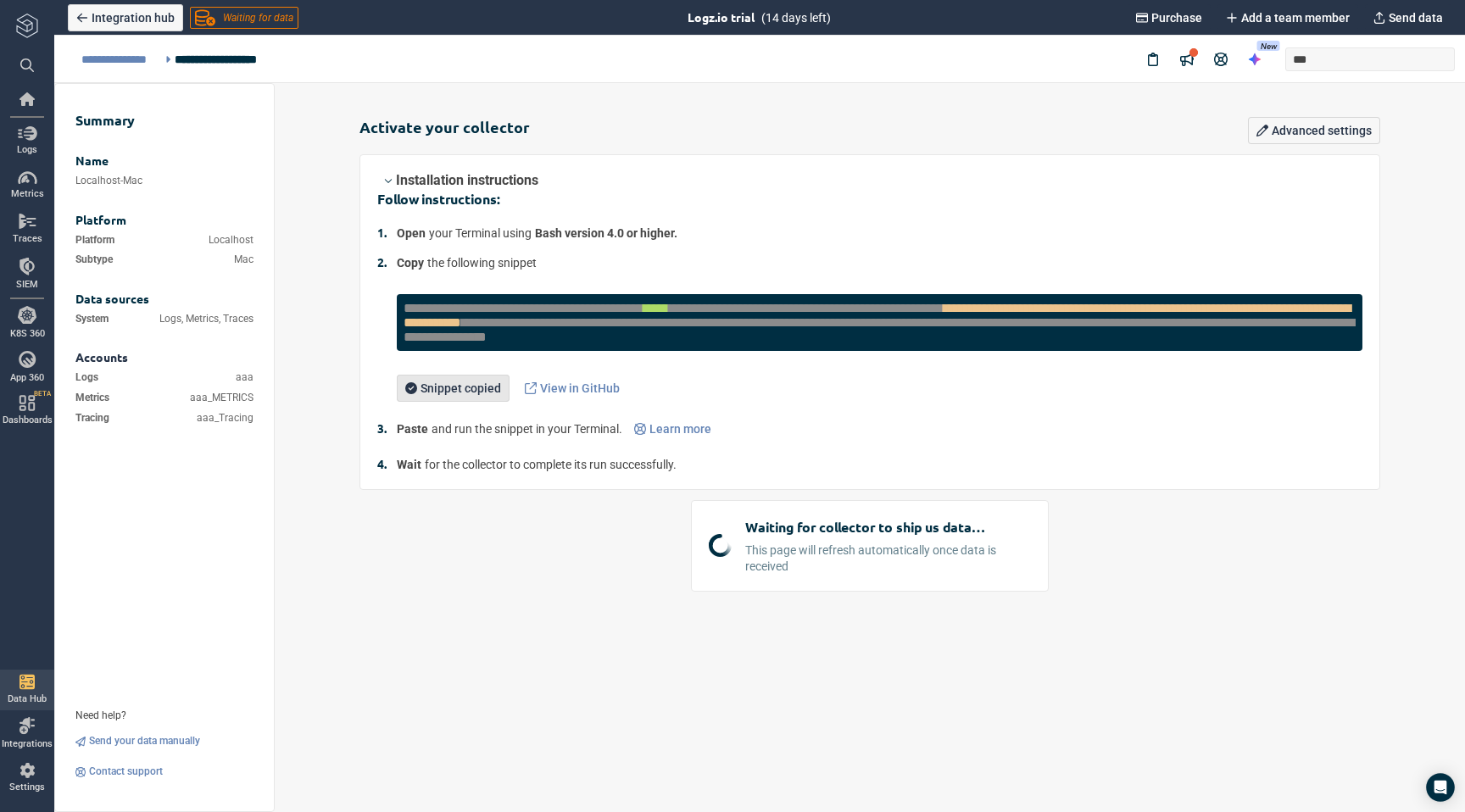 type 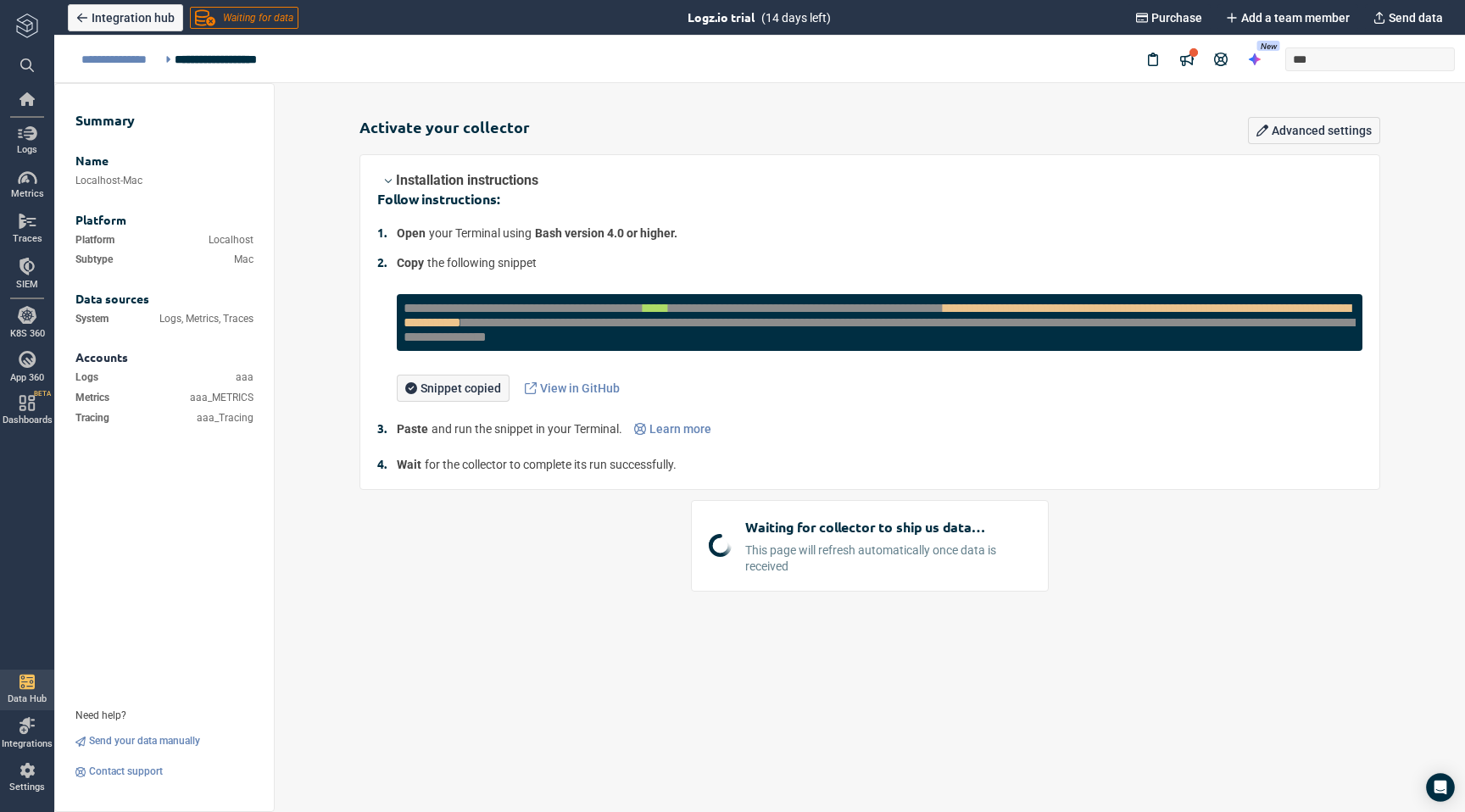 click on "**********" at bounding box center (870, 348) 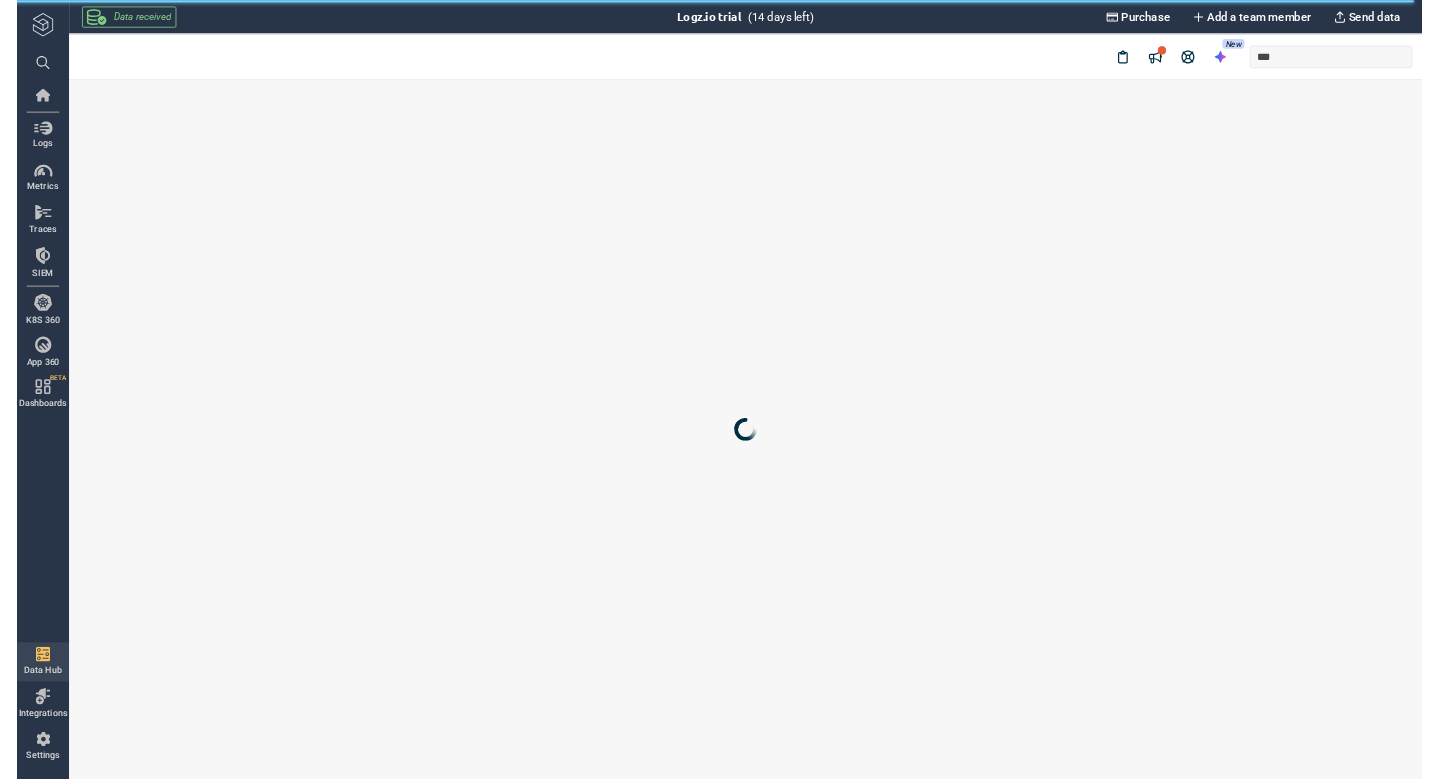 scroll, scrollTop: 0, scrollLeft: 0, axis: both 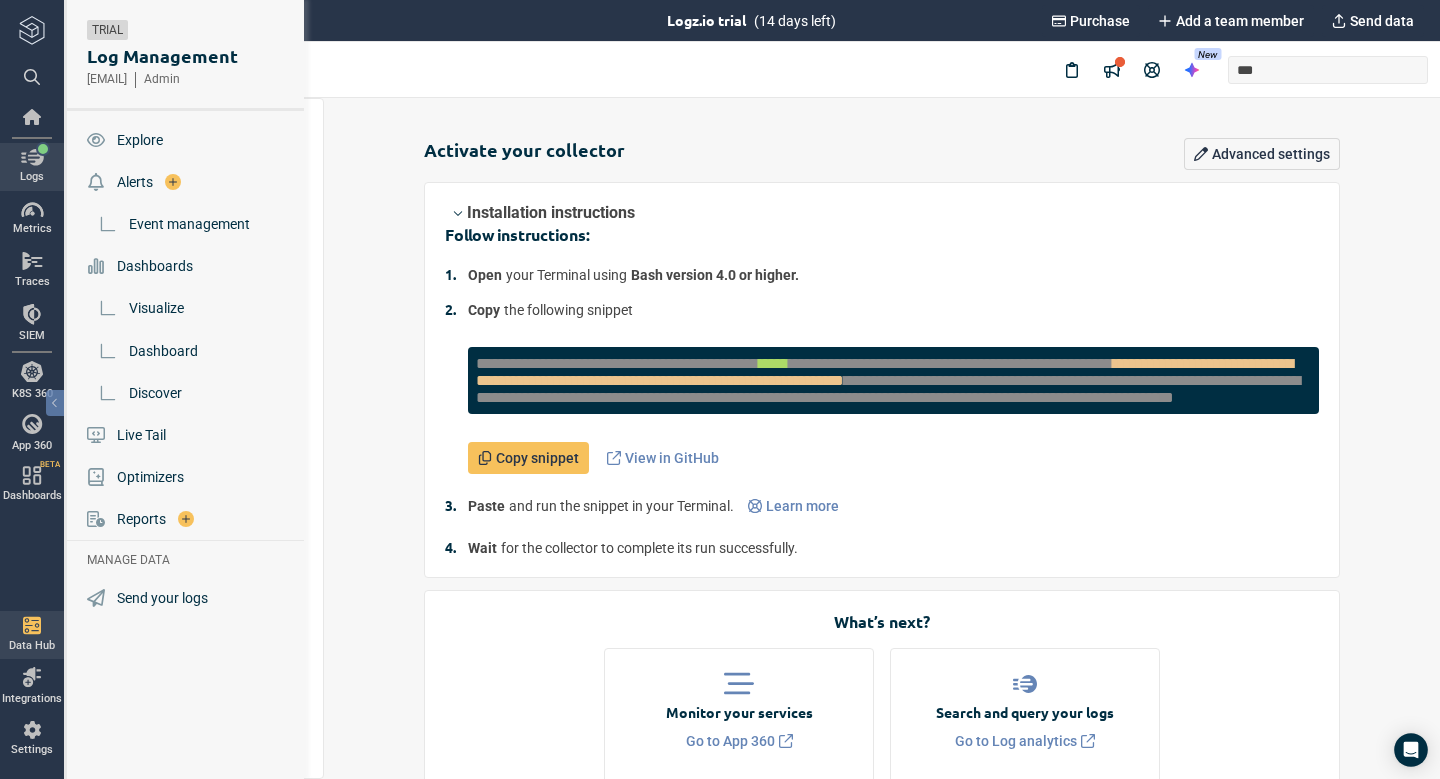 click on "Logs" at bounding box center [32, 177] 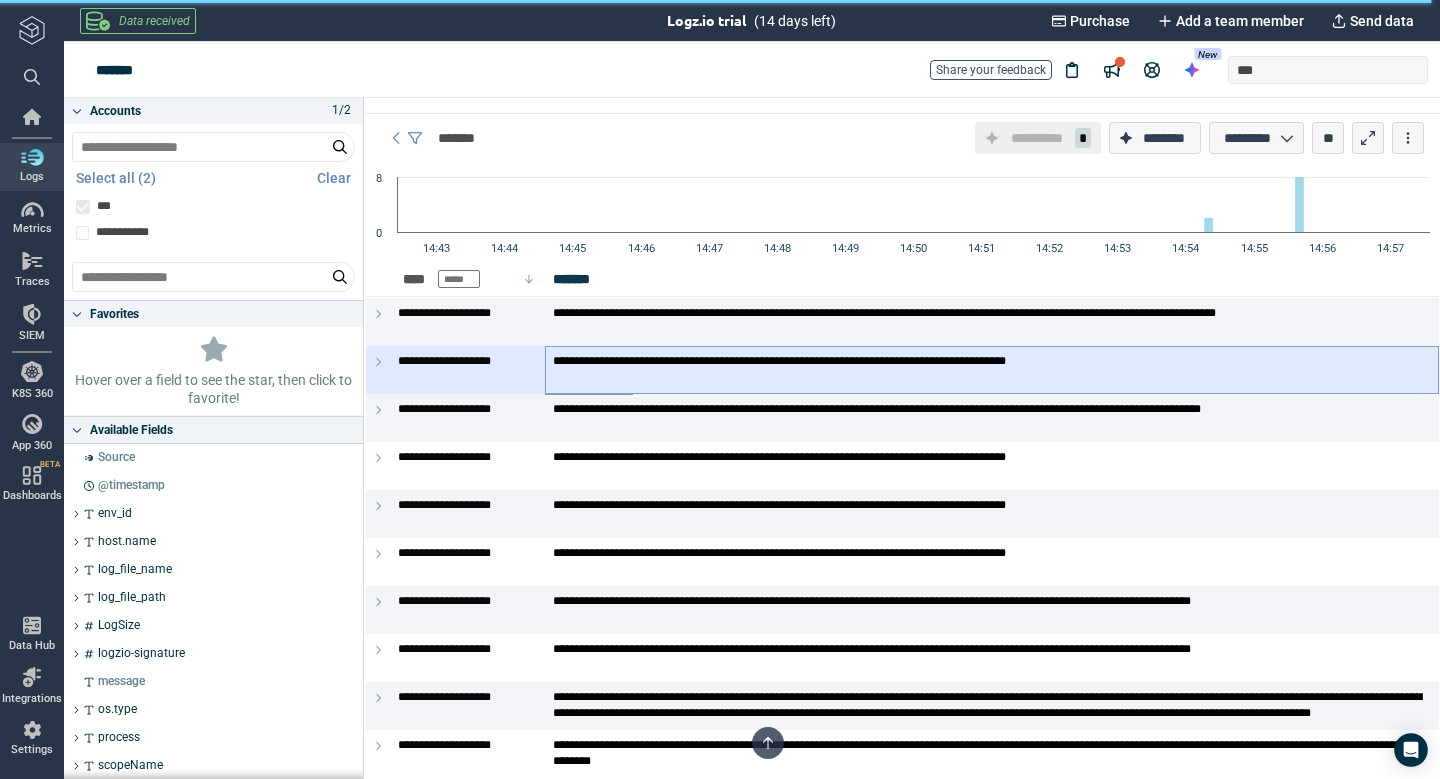 scroll, scrollTop: 0, scrollLeft: 0, axis: both 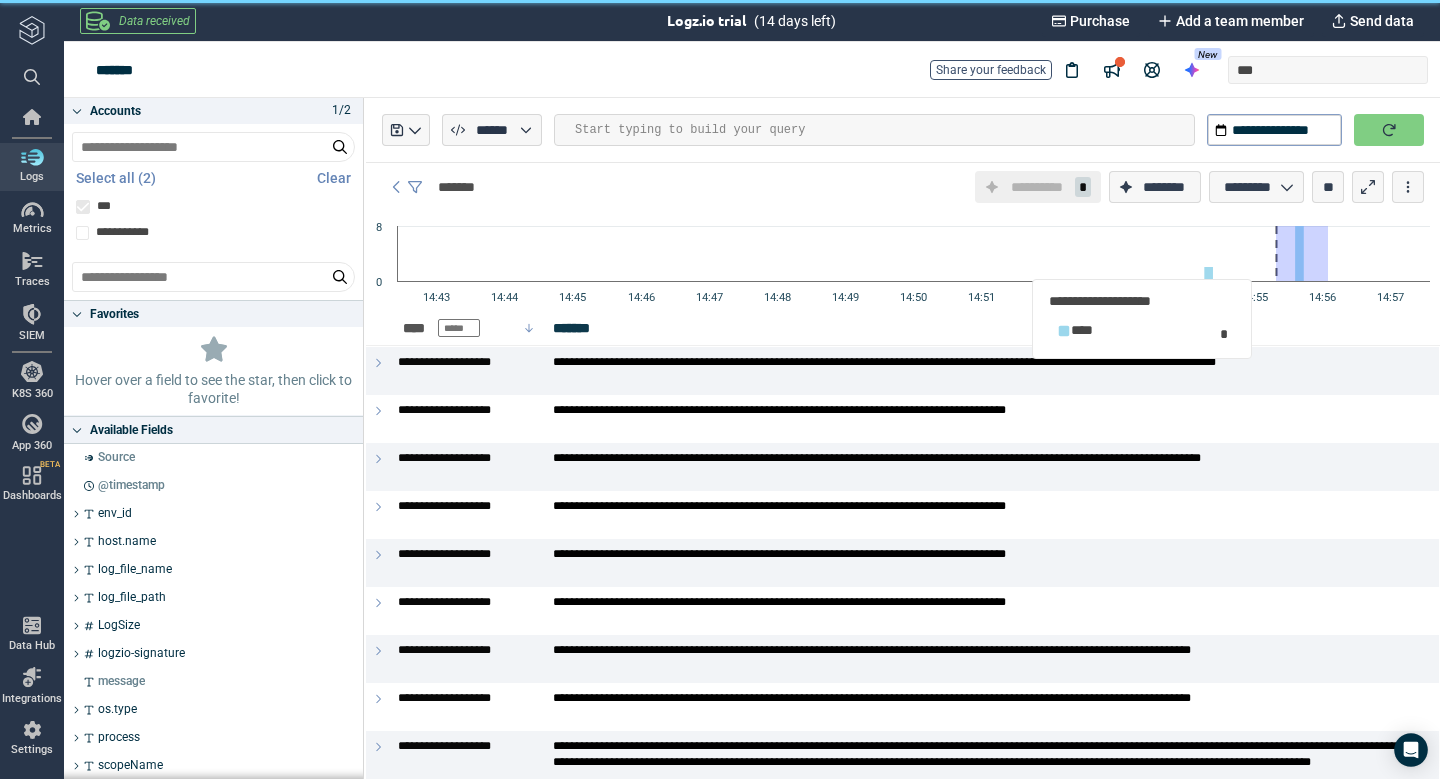 drag, startPoint x: 1328, startPoint y: 264, endPoint x: 1255, endPoint y: 274, distance: 73.68175 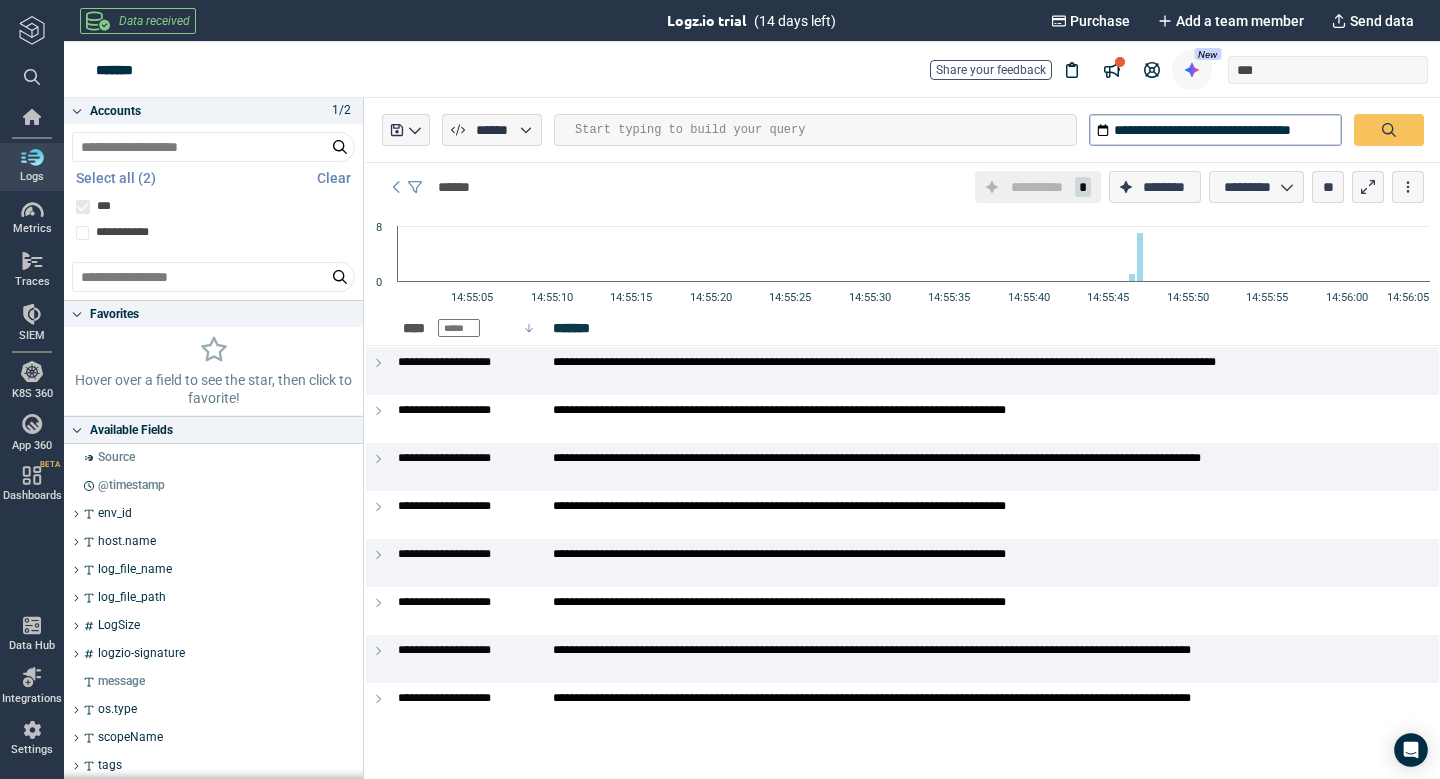 click at bounding box center [1192, 70] 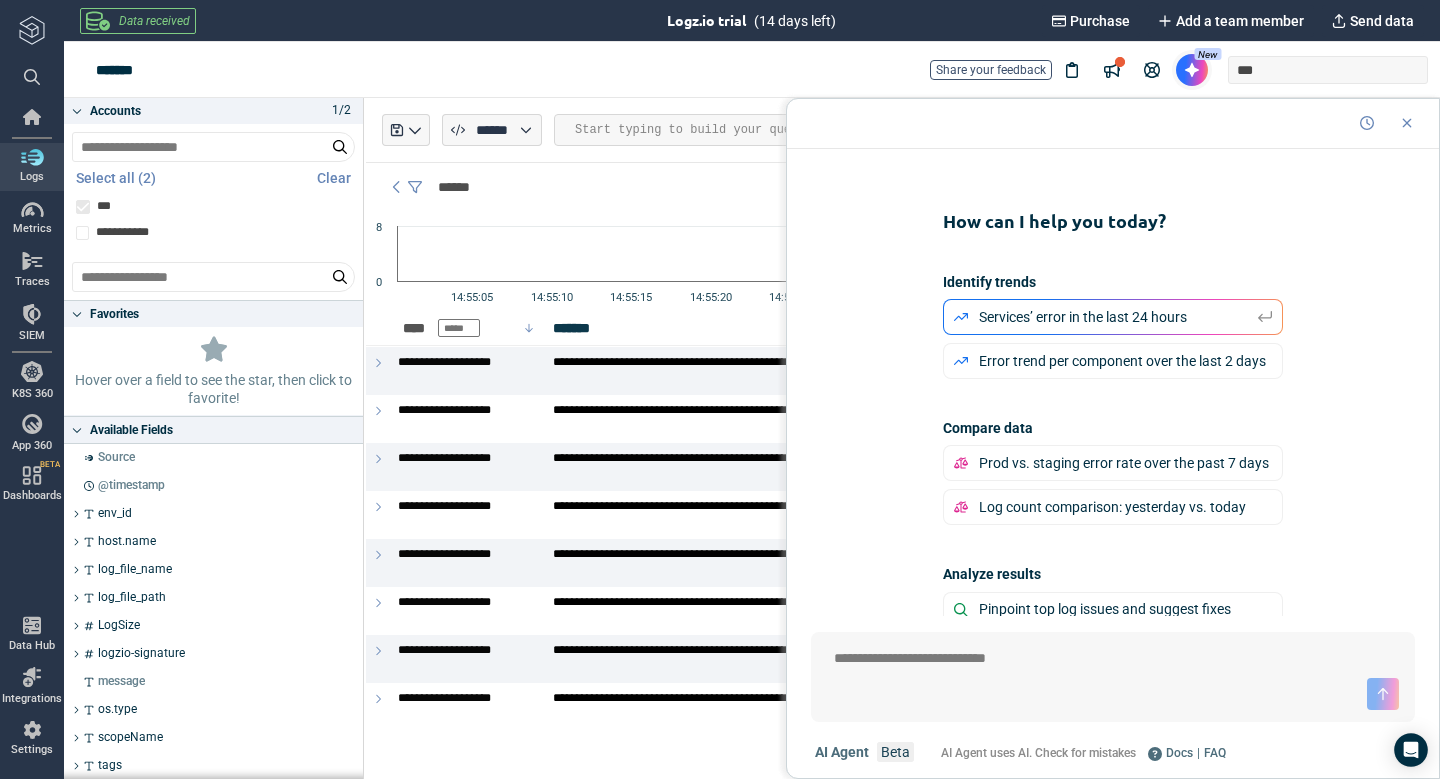 click at bounding box center [1192, 70] 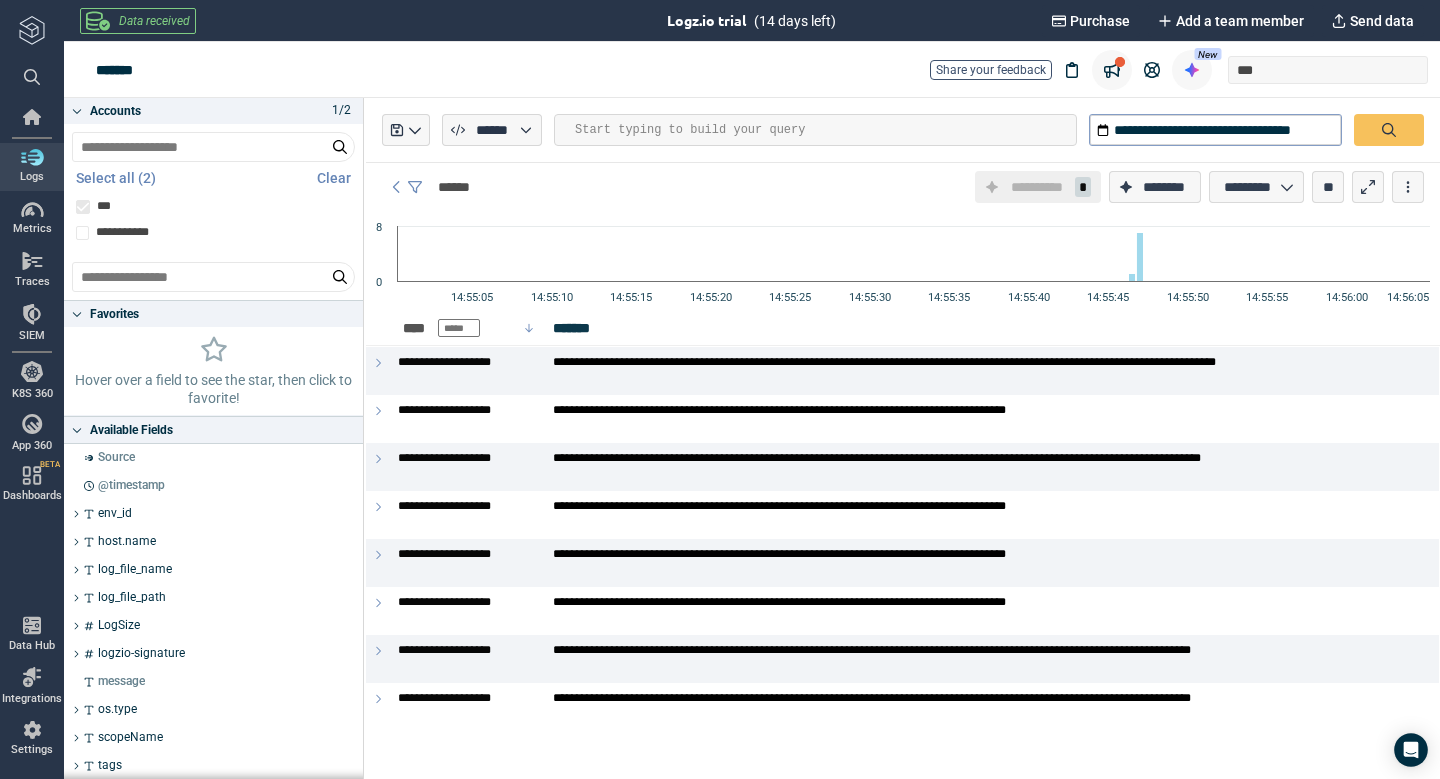 click at bounding box center [1112, 70] 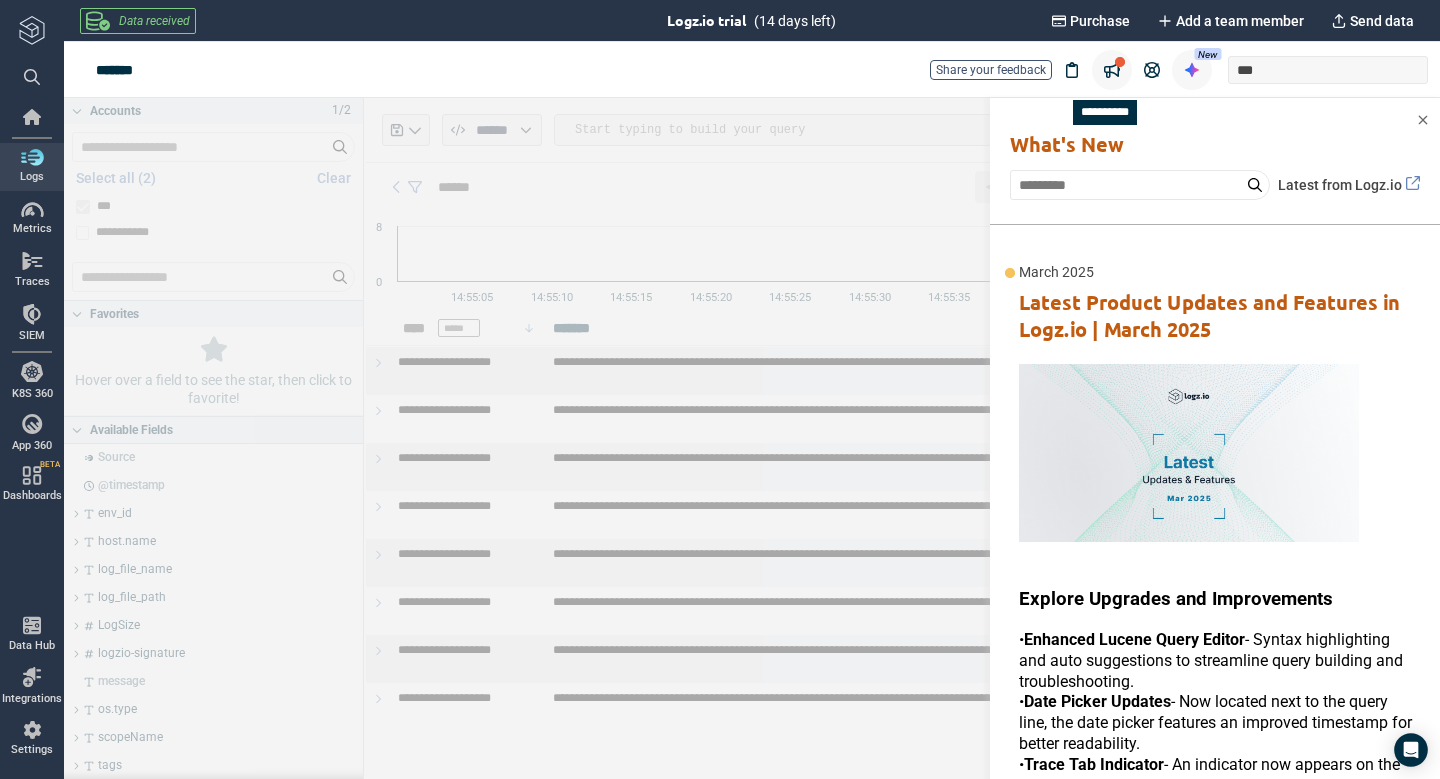 click at bounding box center [1112, 70] 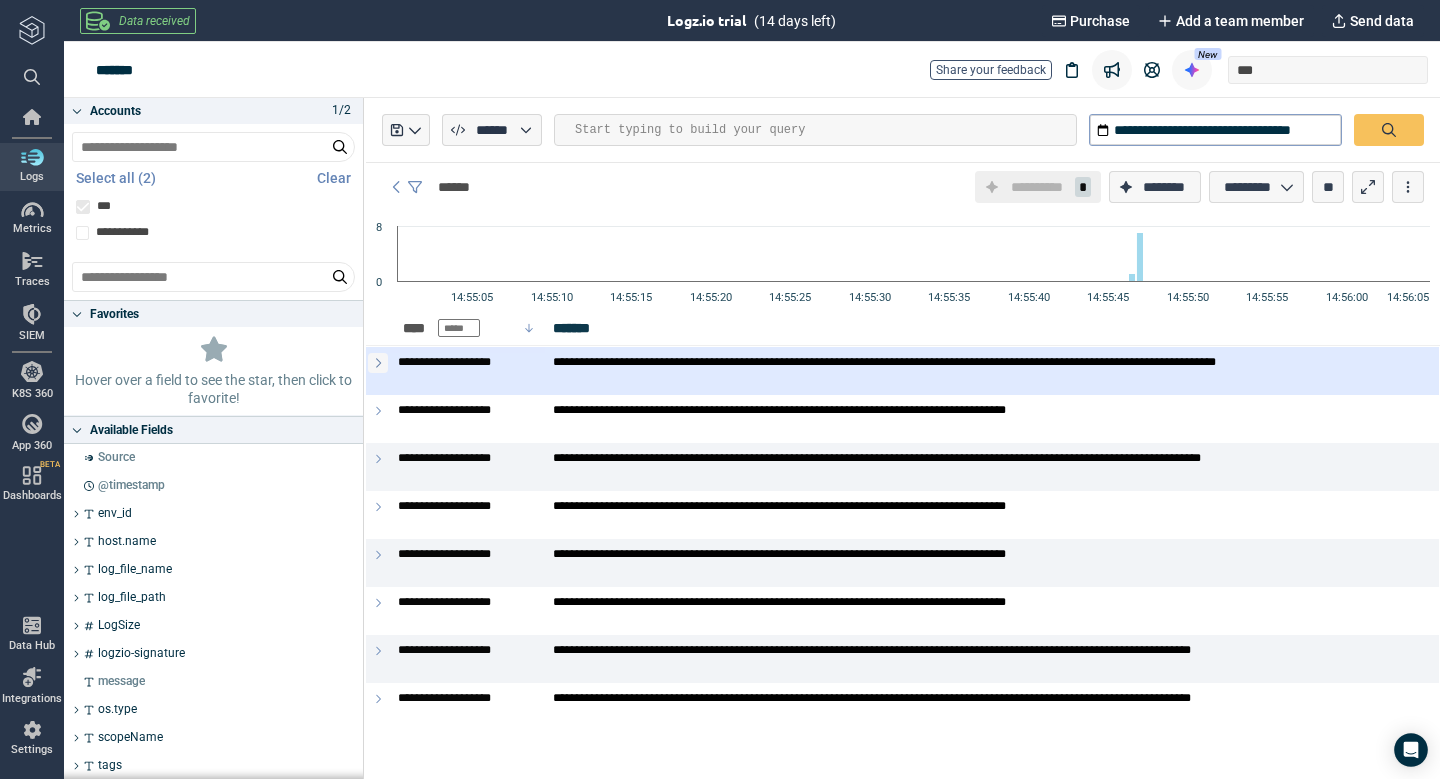 click at bounding box center [378, 363] 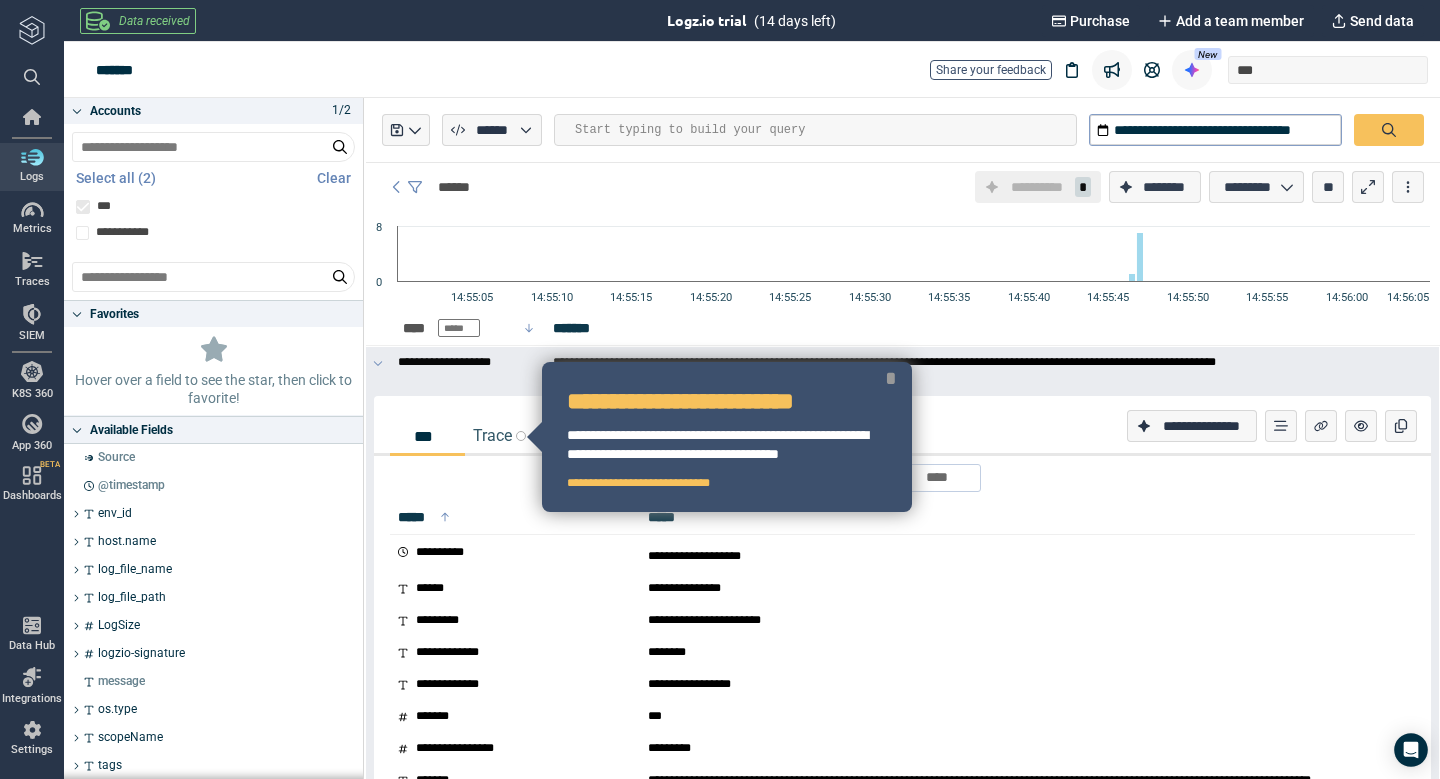 click on "*" at bounding box center (891, 378) 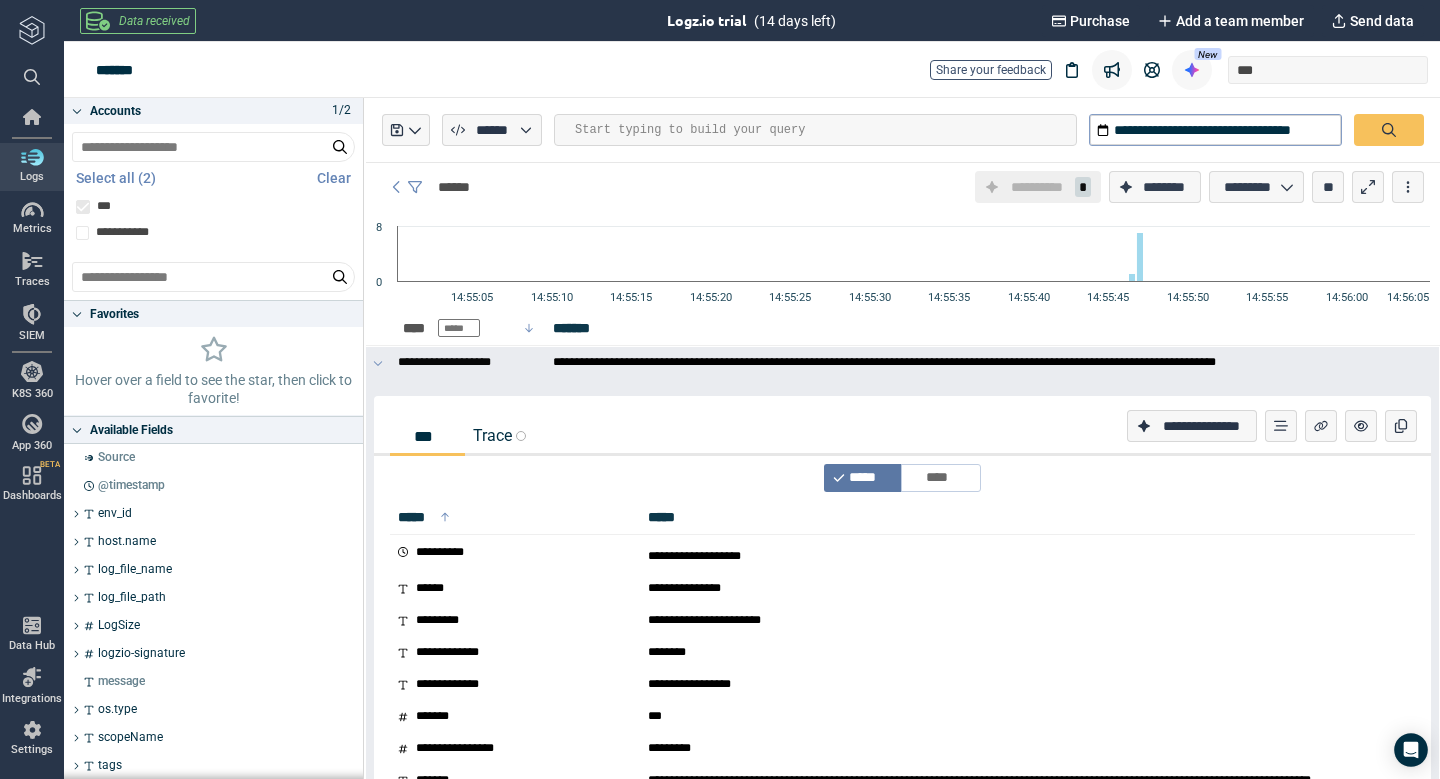 click on "Trace" at bounding box center (499, 435) 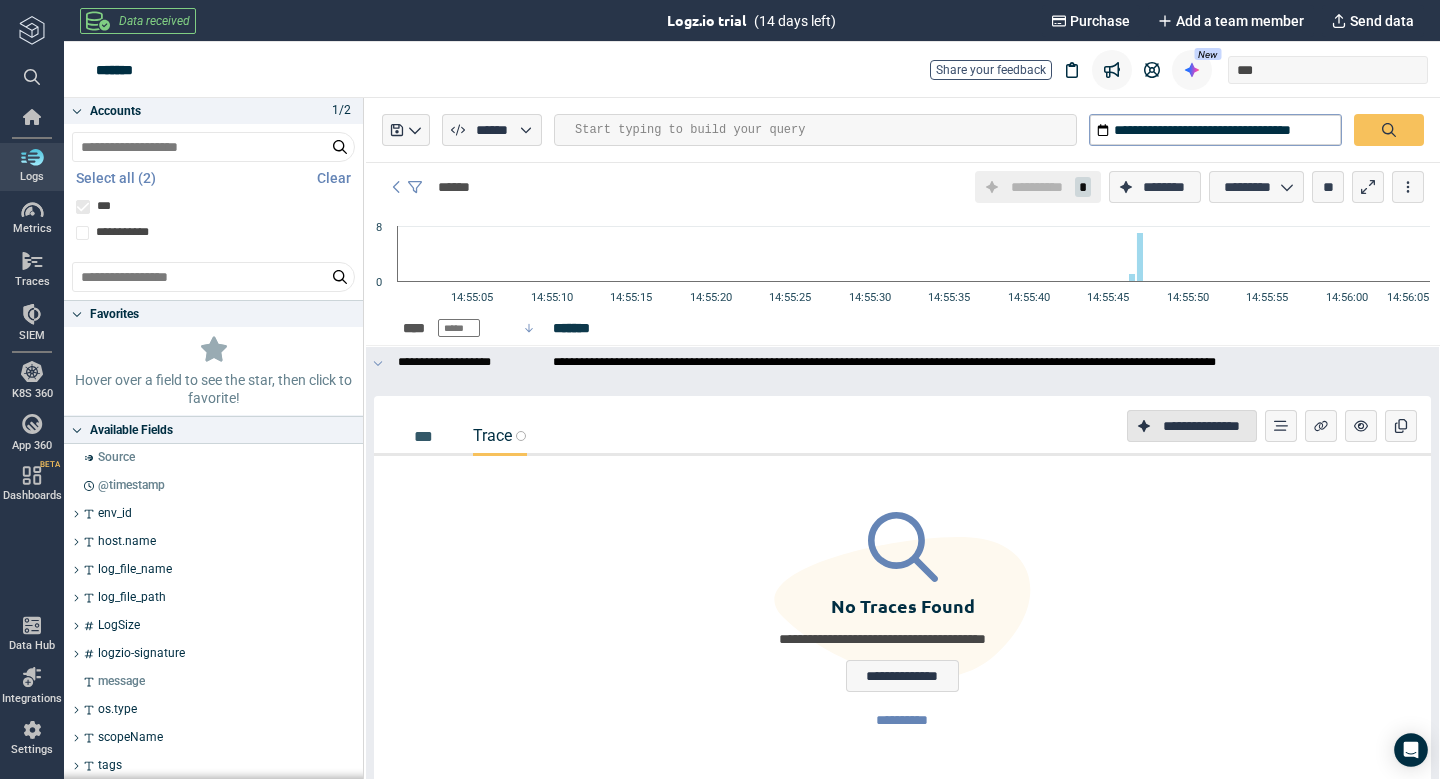 click on "**********" at bounding box center [1201, 426] 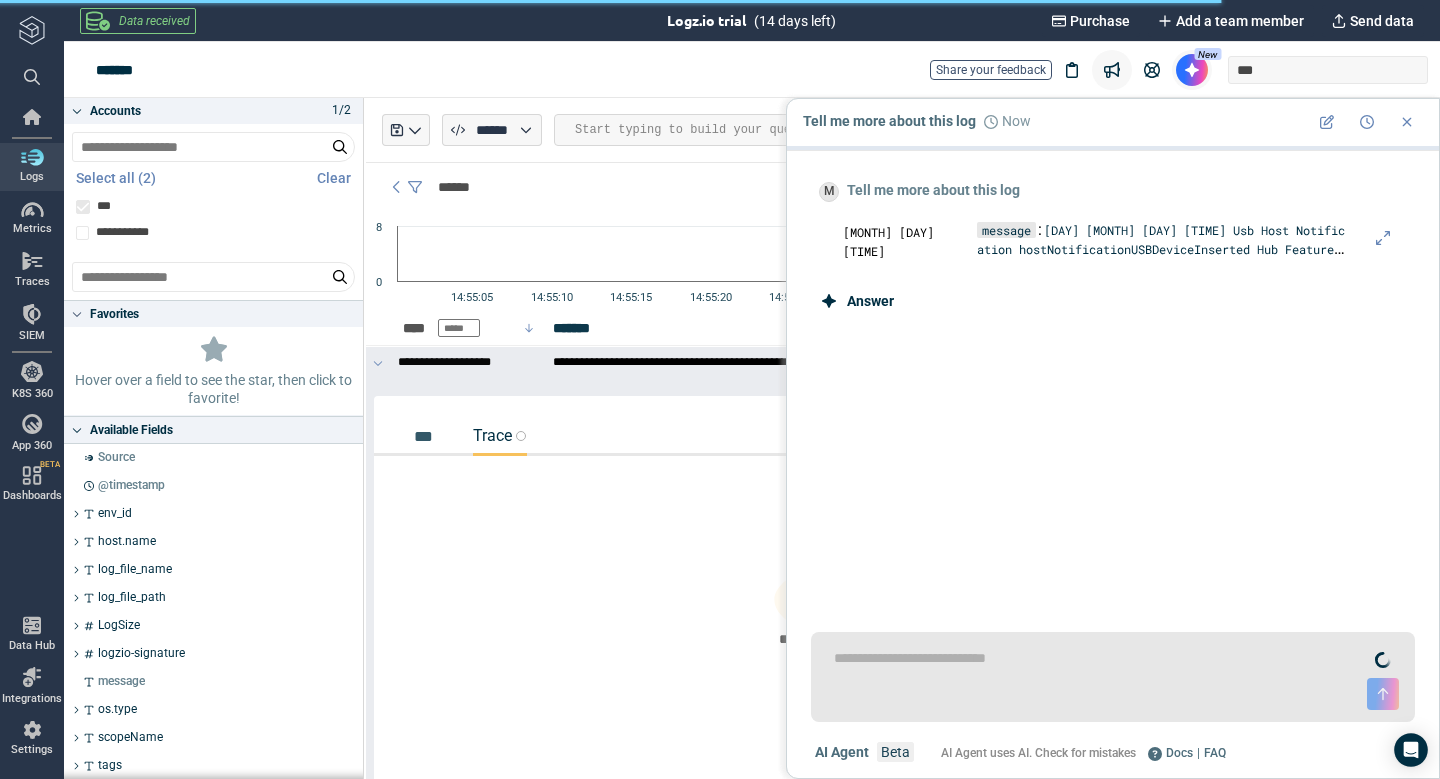 click at bounding box center [77, 314] 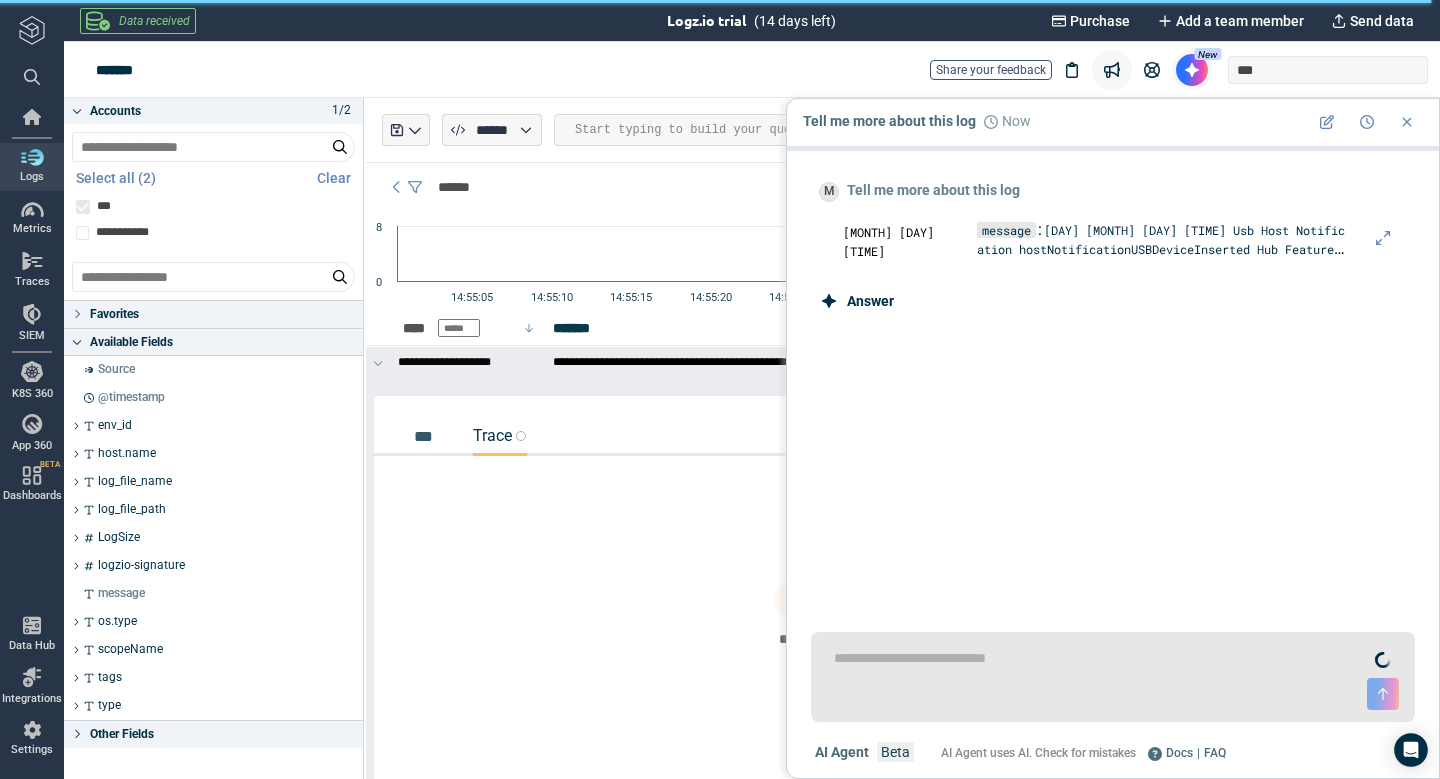 click at bounding box center [77, 314] 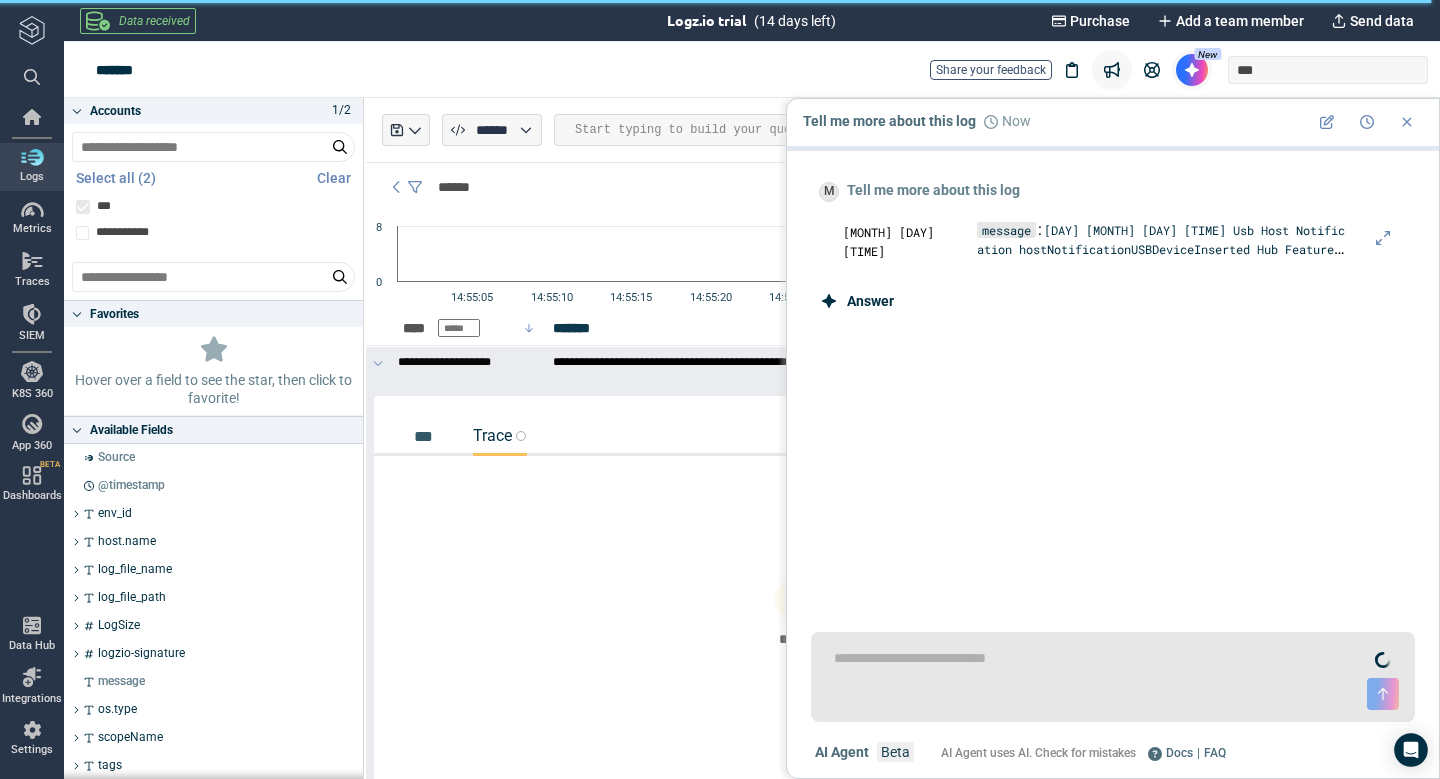 click on "Available Fields" at bounding box center [213, 430] 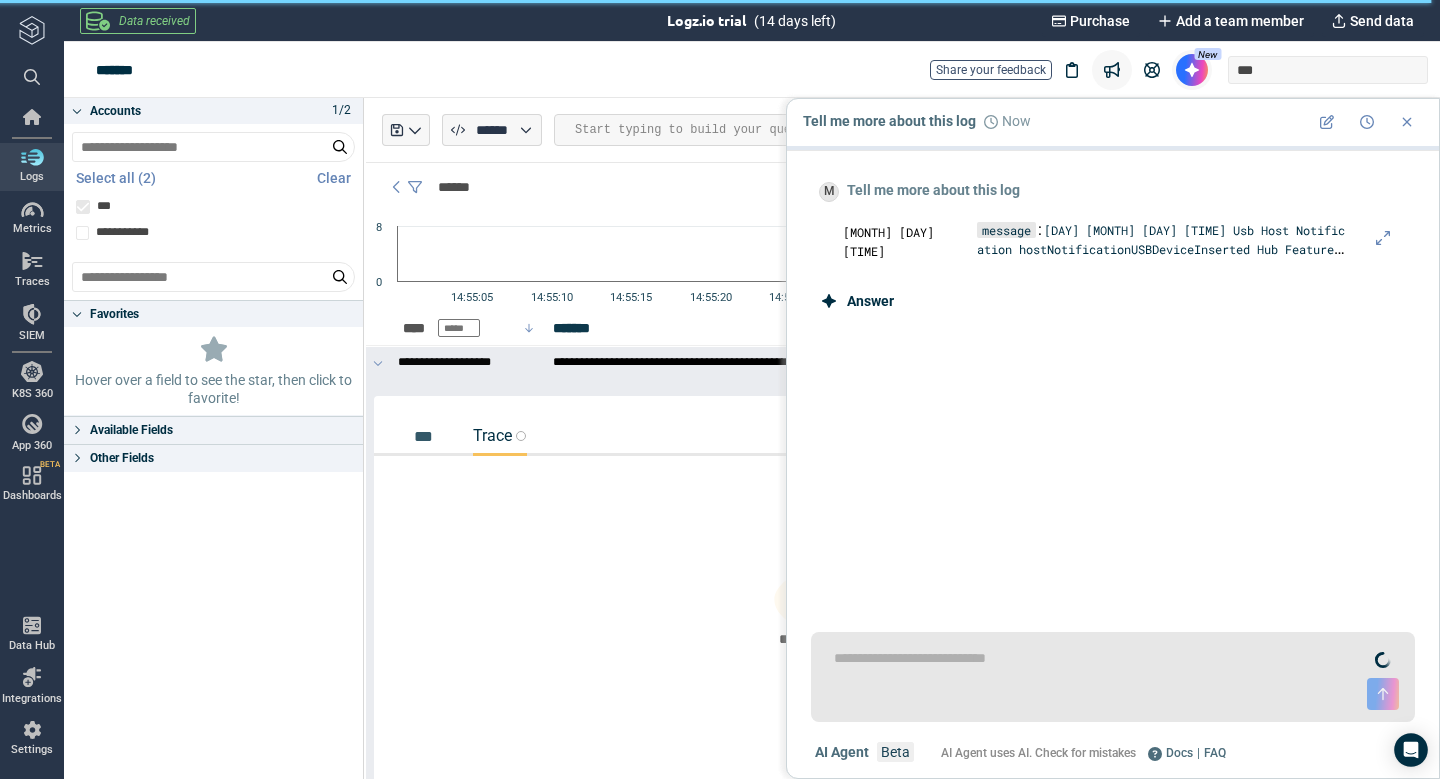 click on "Available Fields" at bounding box center [213, 430] 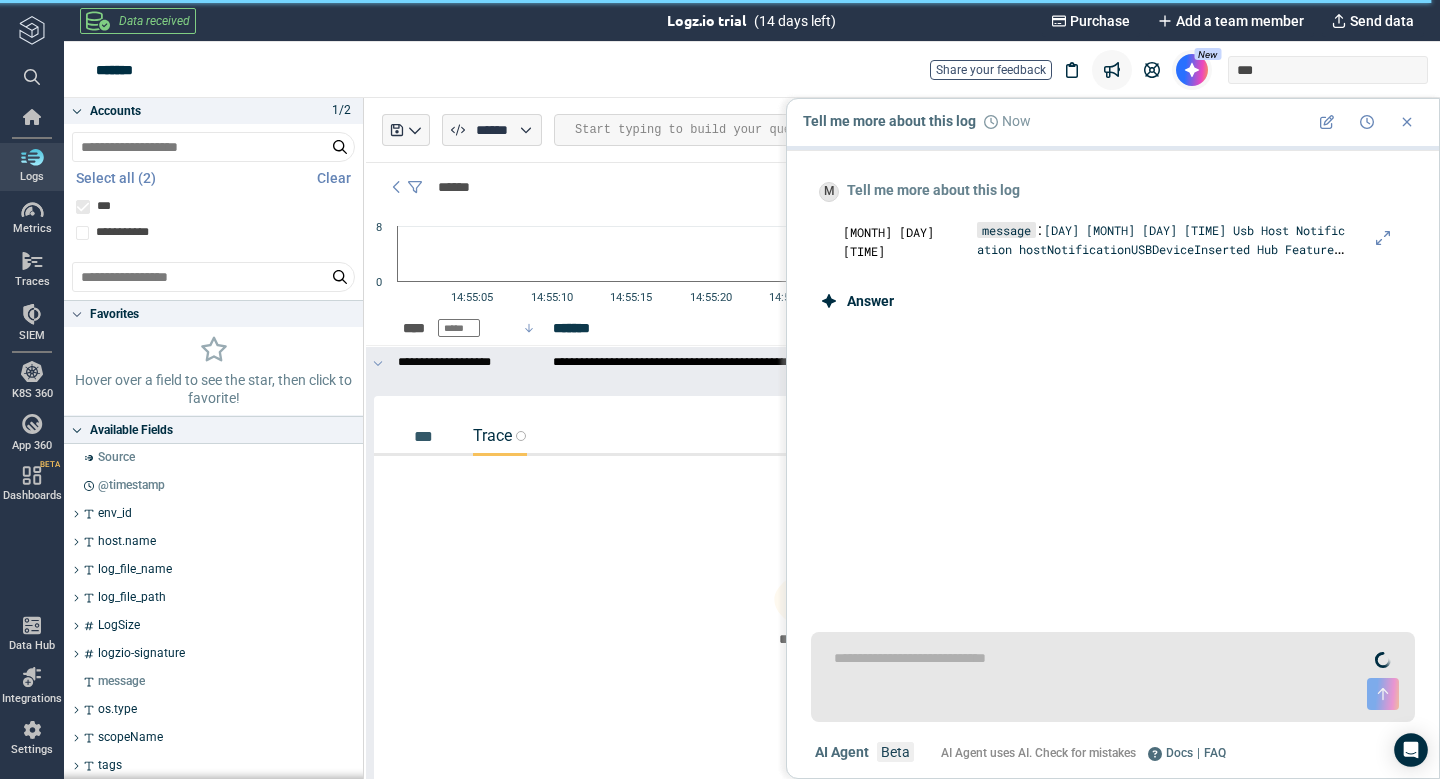 click at bounding box center [77, 314] 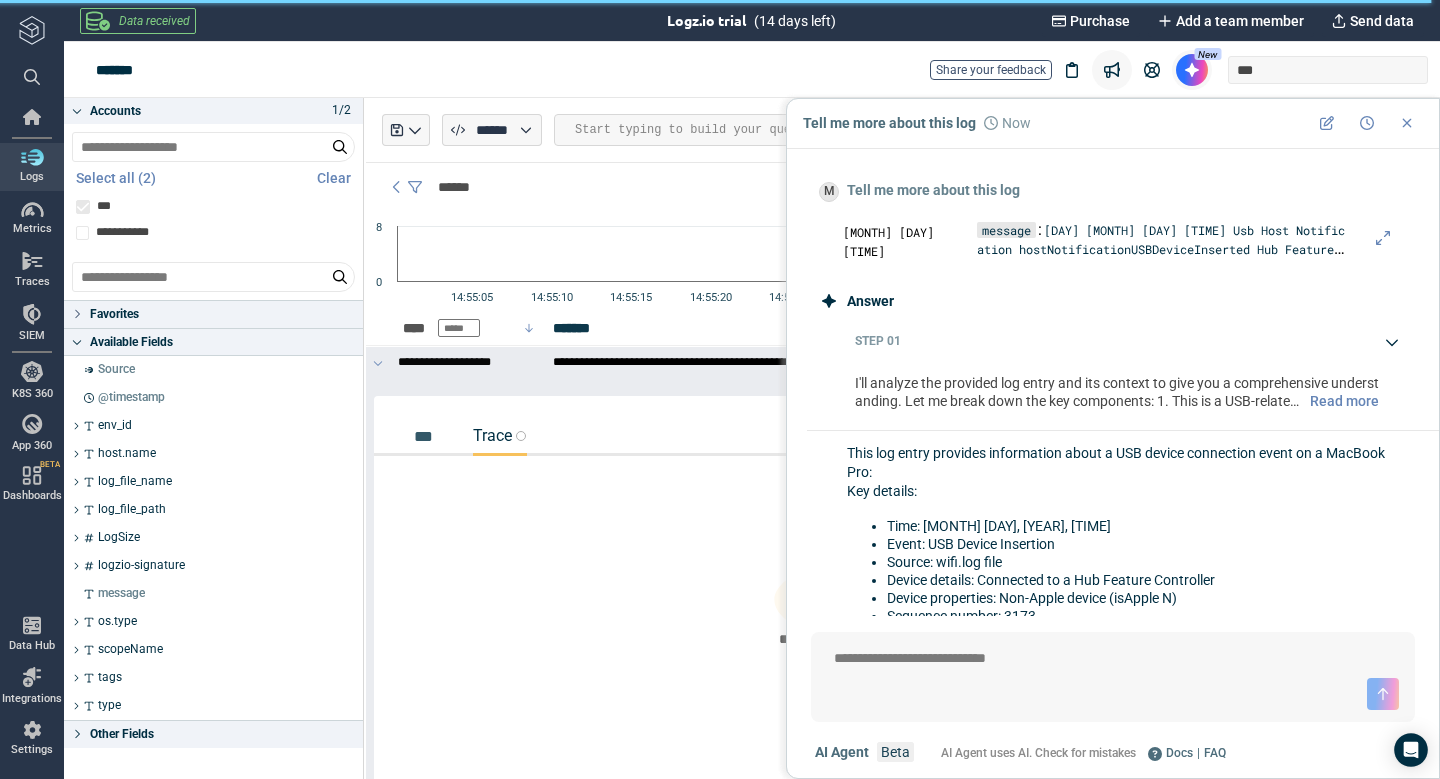 scroll, scrollTop: 381, scrollLeft: 0, axis: vertical 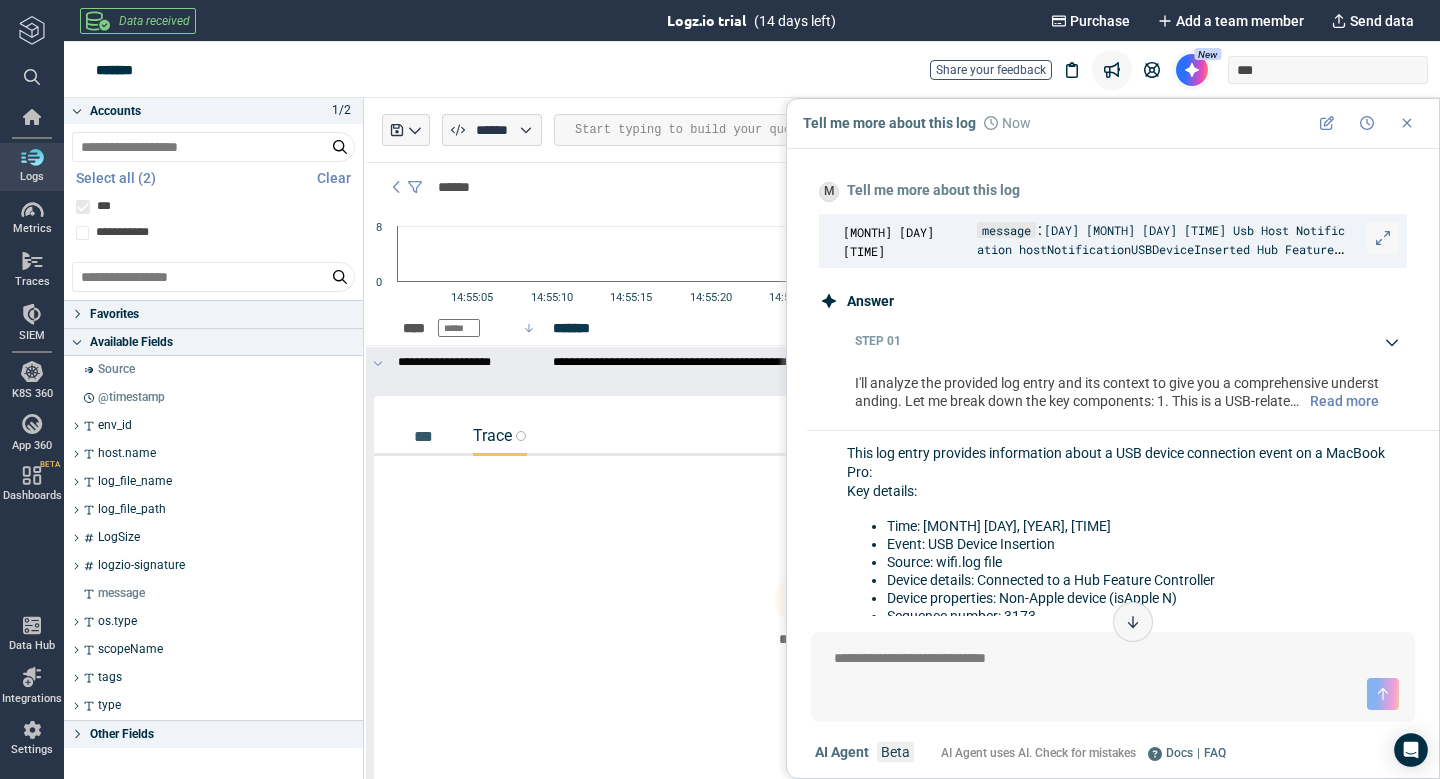 click at bounding box center (1383, 238) 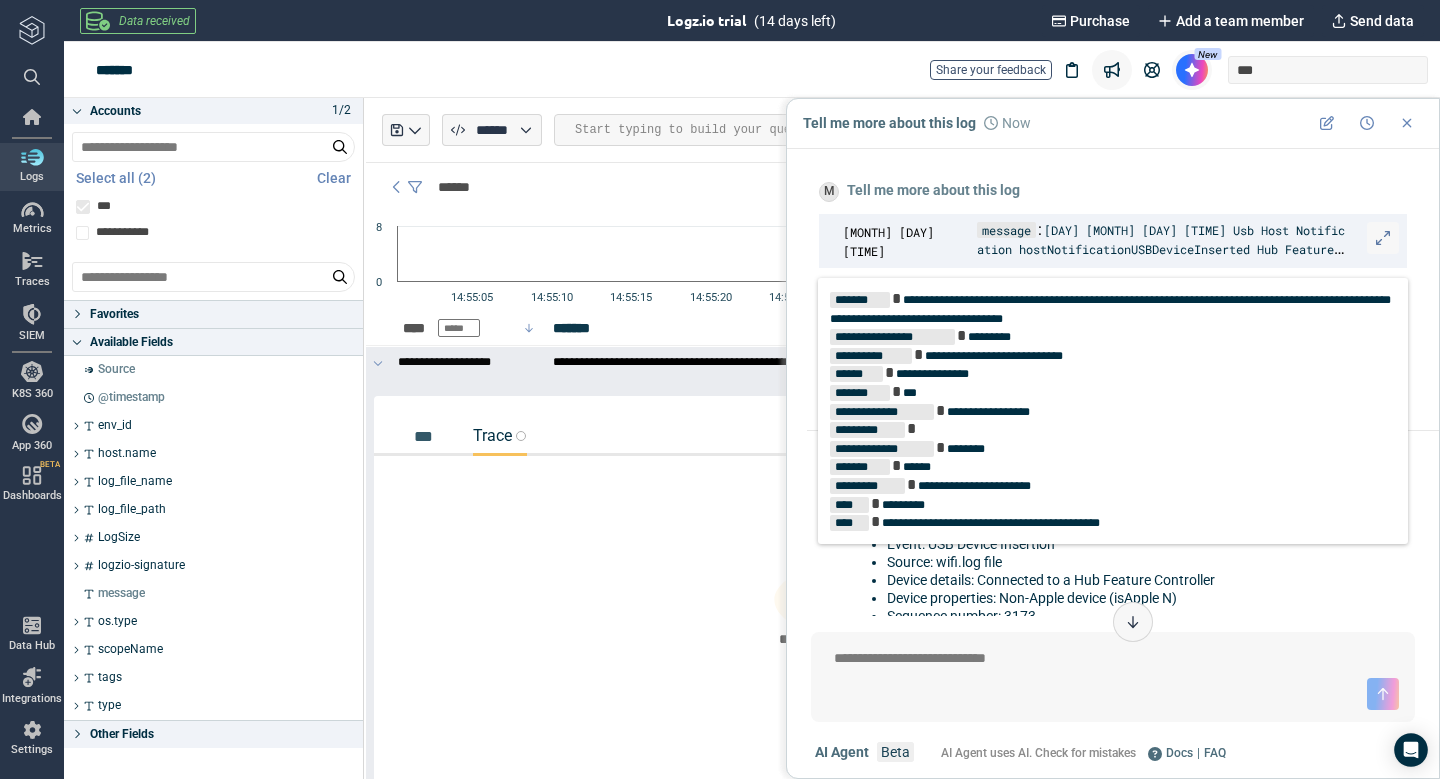 click at bounding box center (1383, 238) 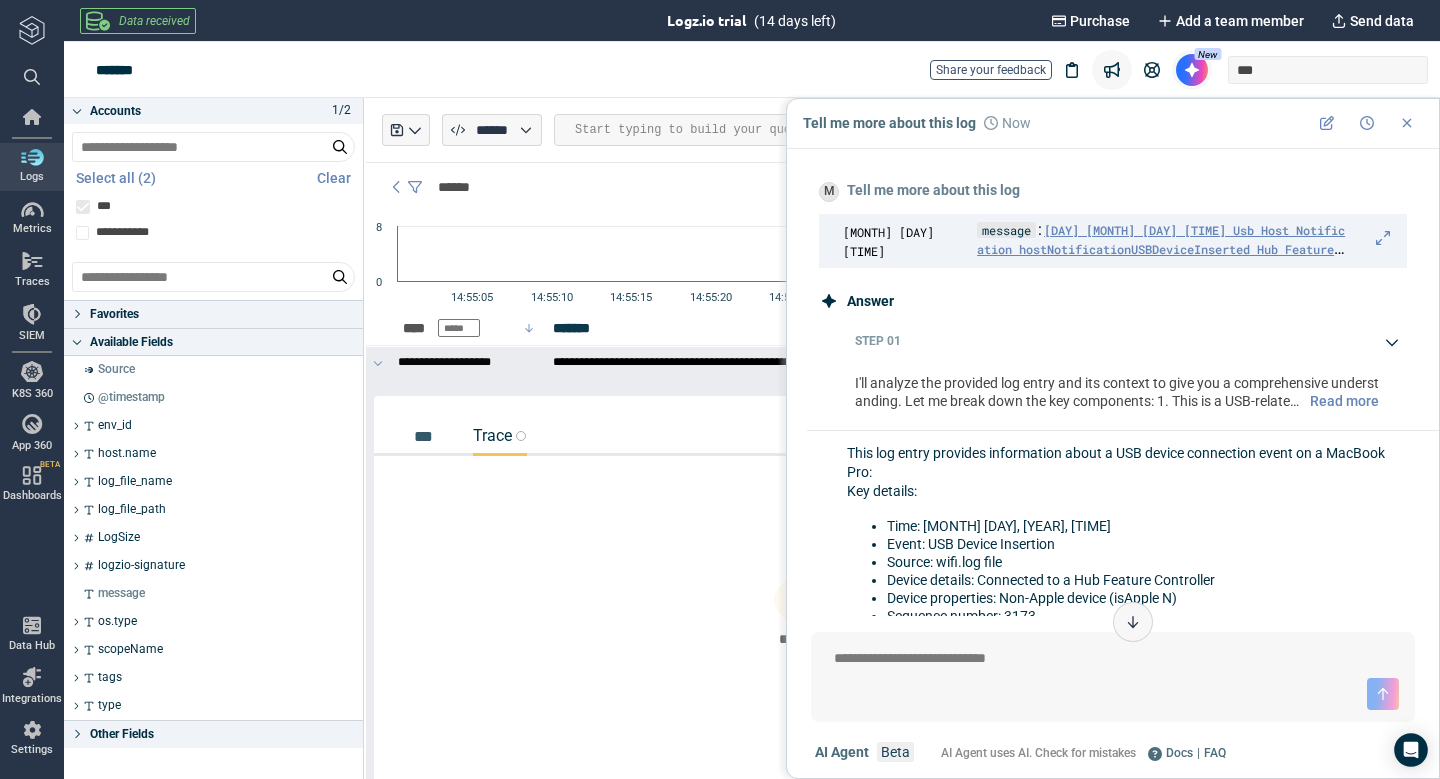 click on "Tue Jul  8 14:55:46.752 Usb Host Notification hostNotificationUSBDeviceInserted Hub Feature Controller isApple N seqNum 3173 Total 19" at bounding box center [1162, 249] 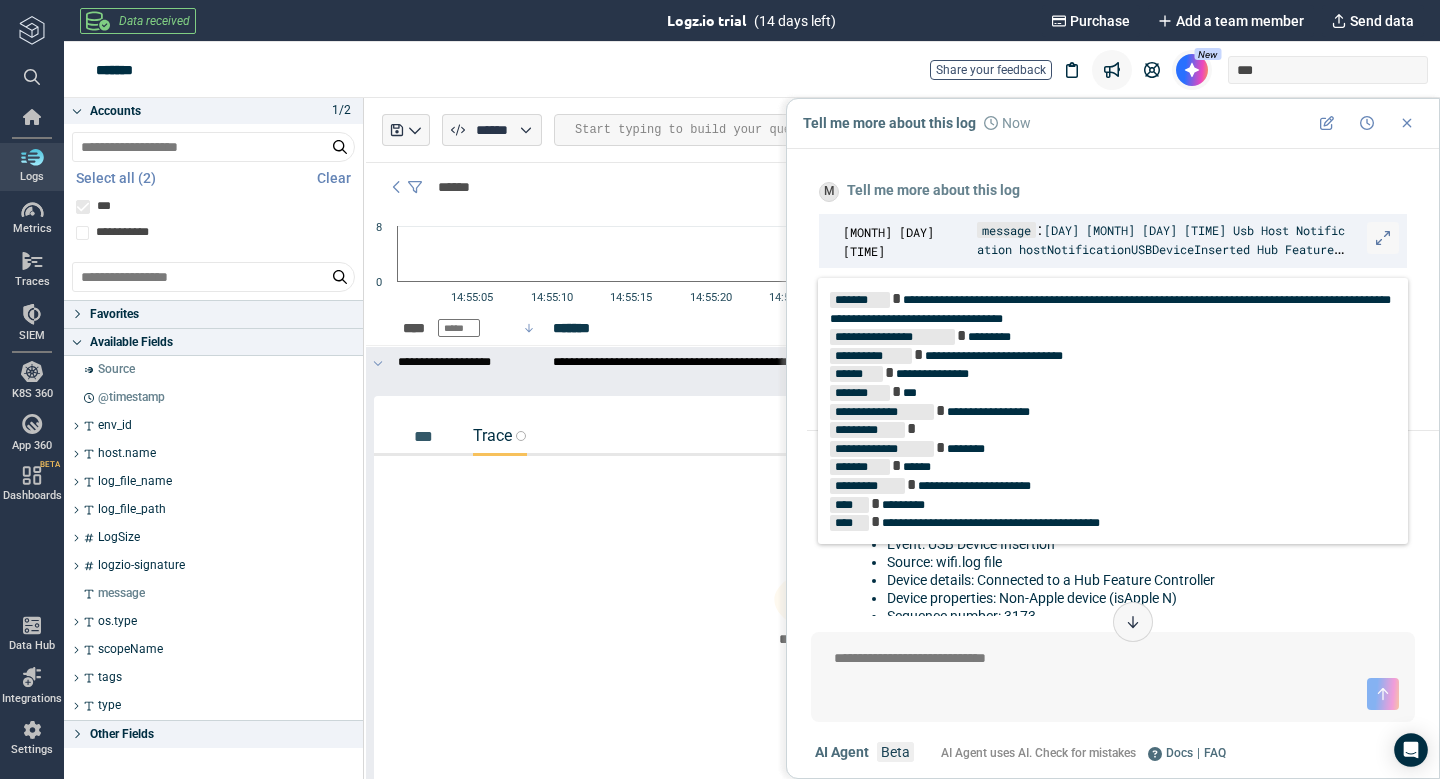 click at bounding box center (1383, 238) 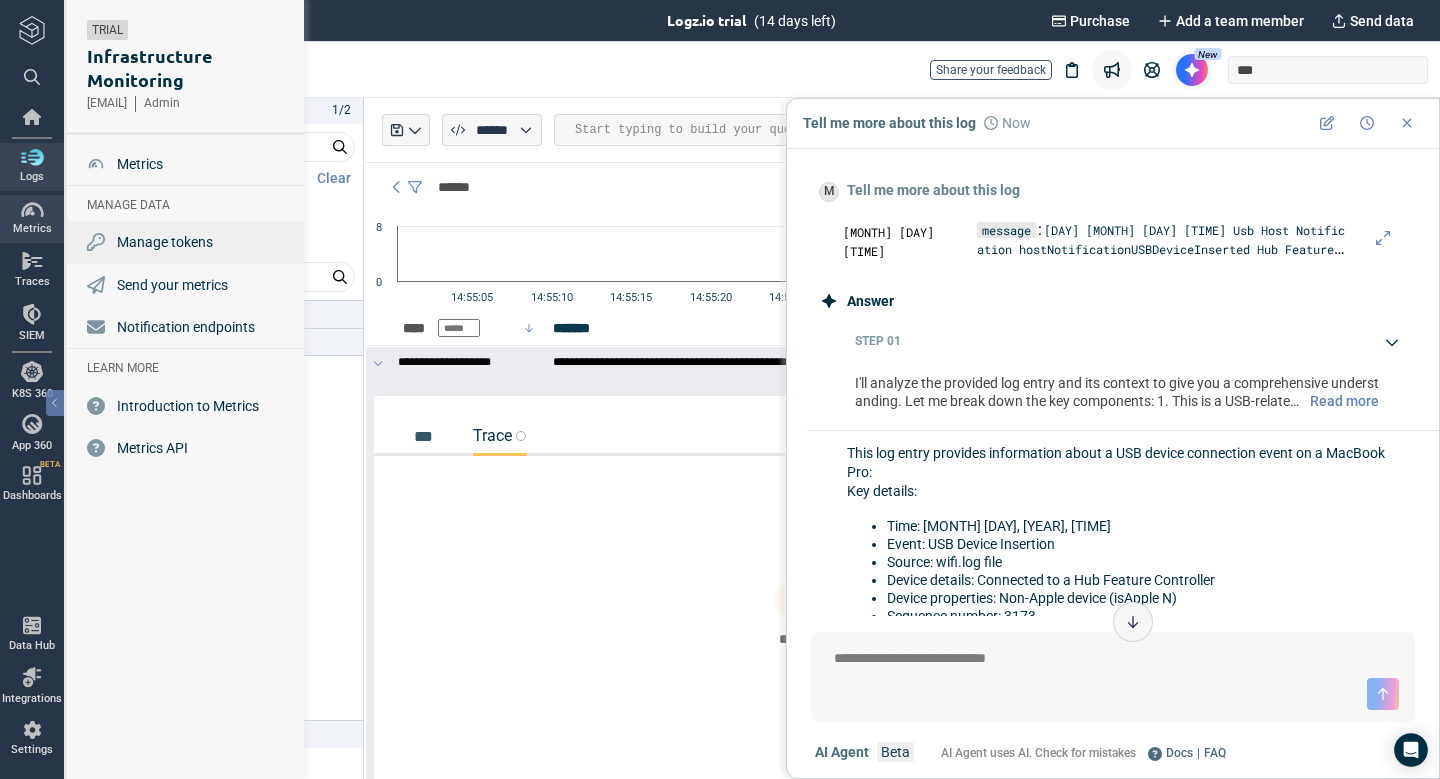 type 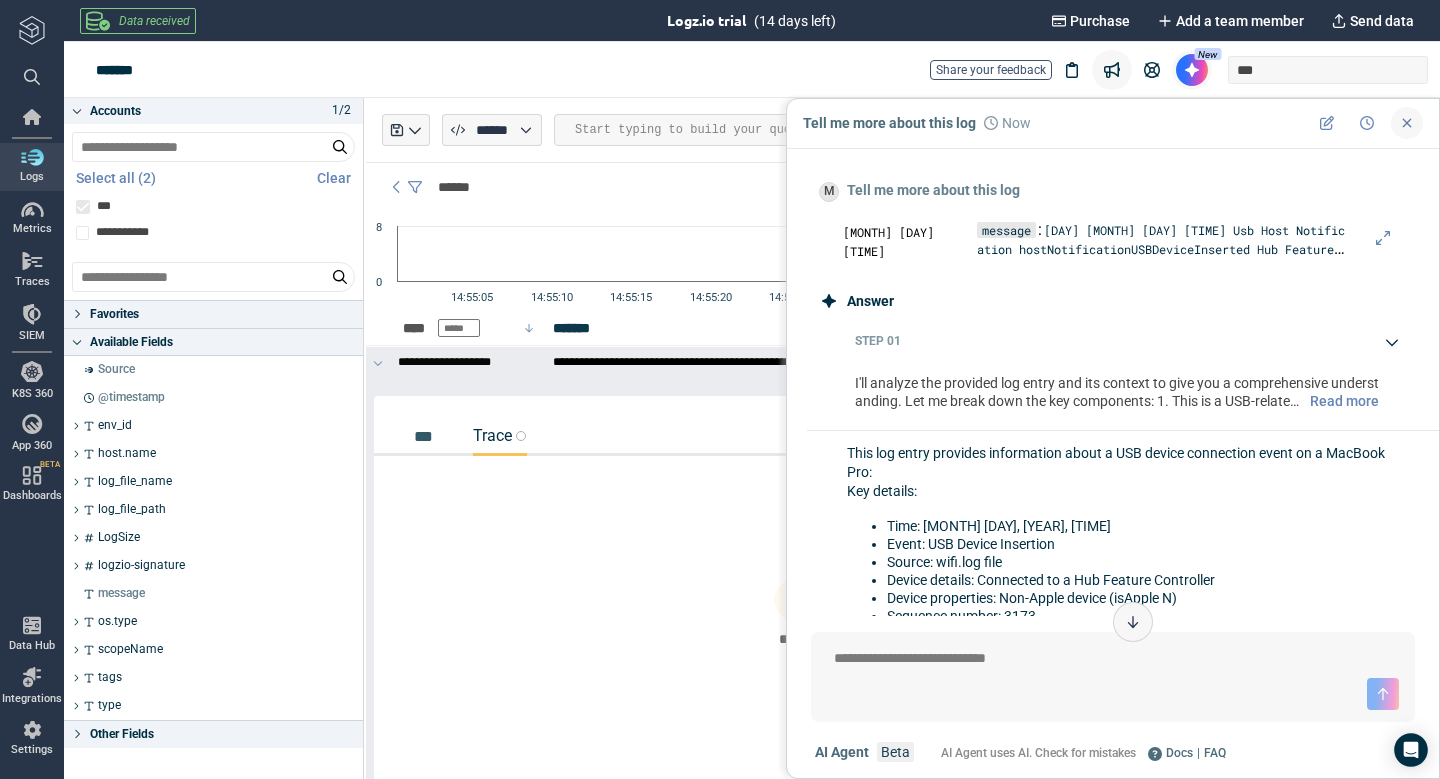click at bounding box center [1407, 123] 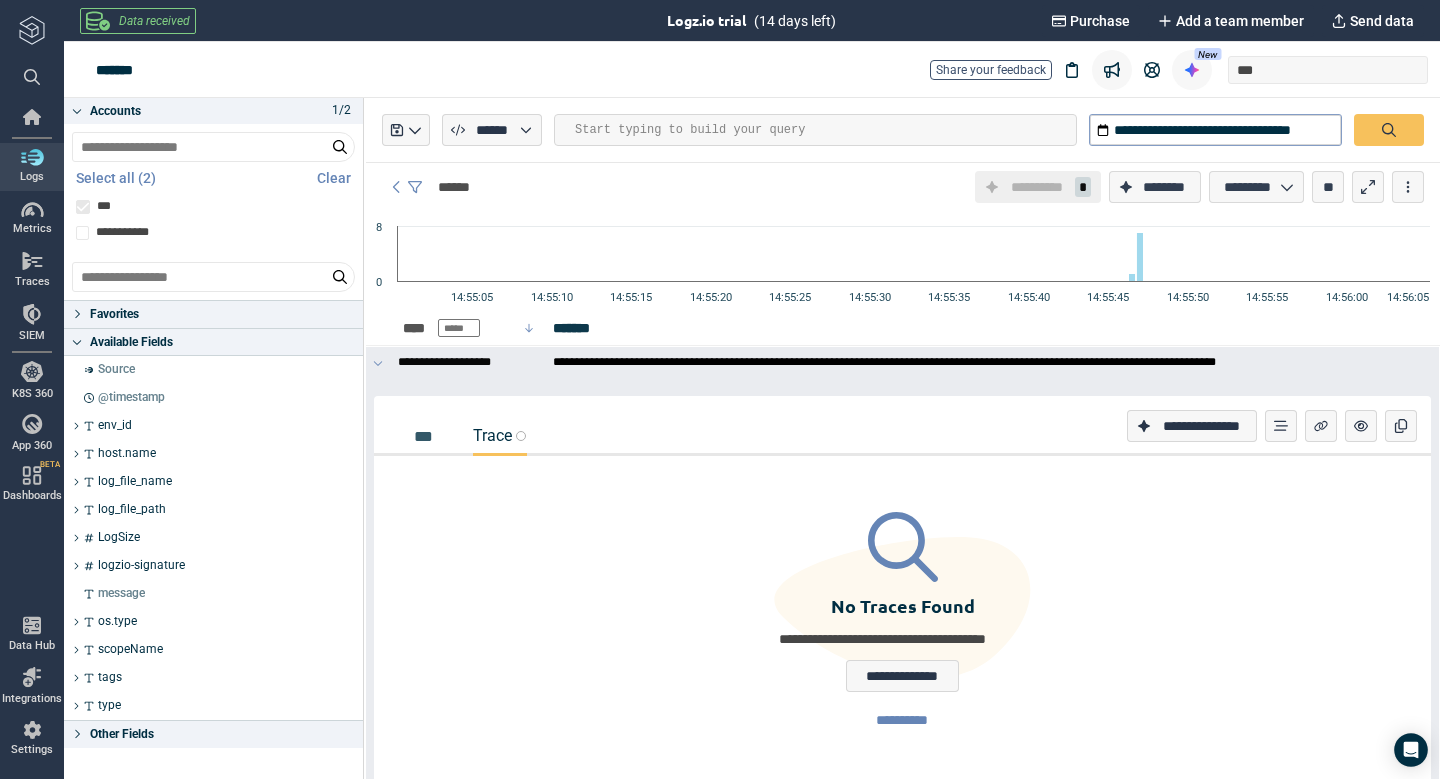 scroll, scrollTop: 379, scrollLeft: 0, axis: vertical 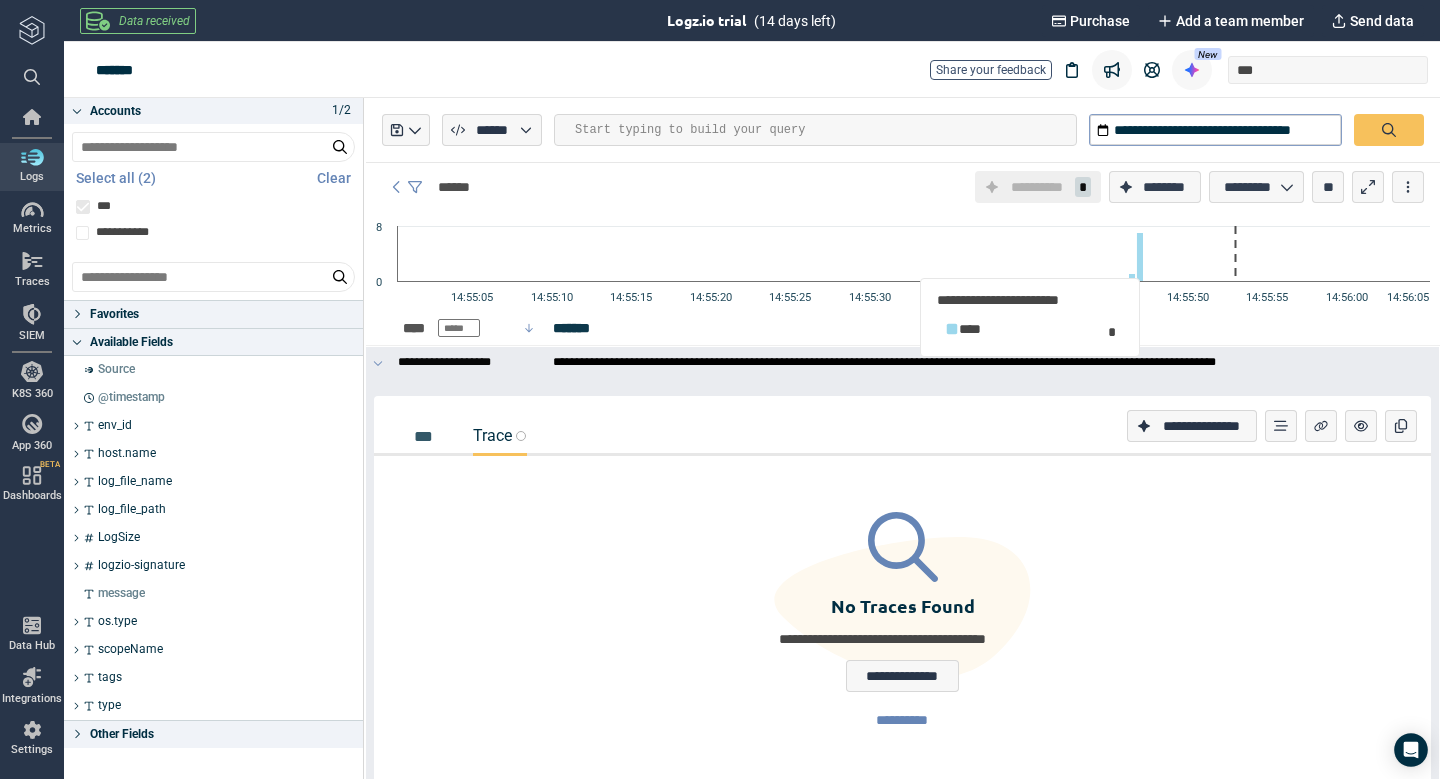 type 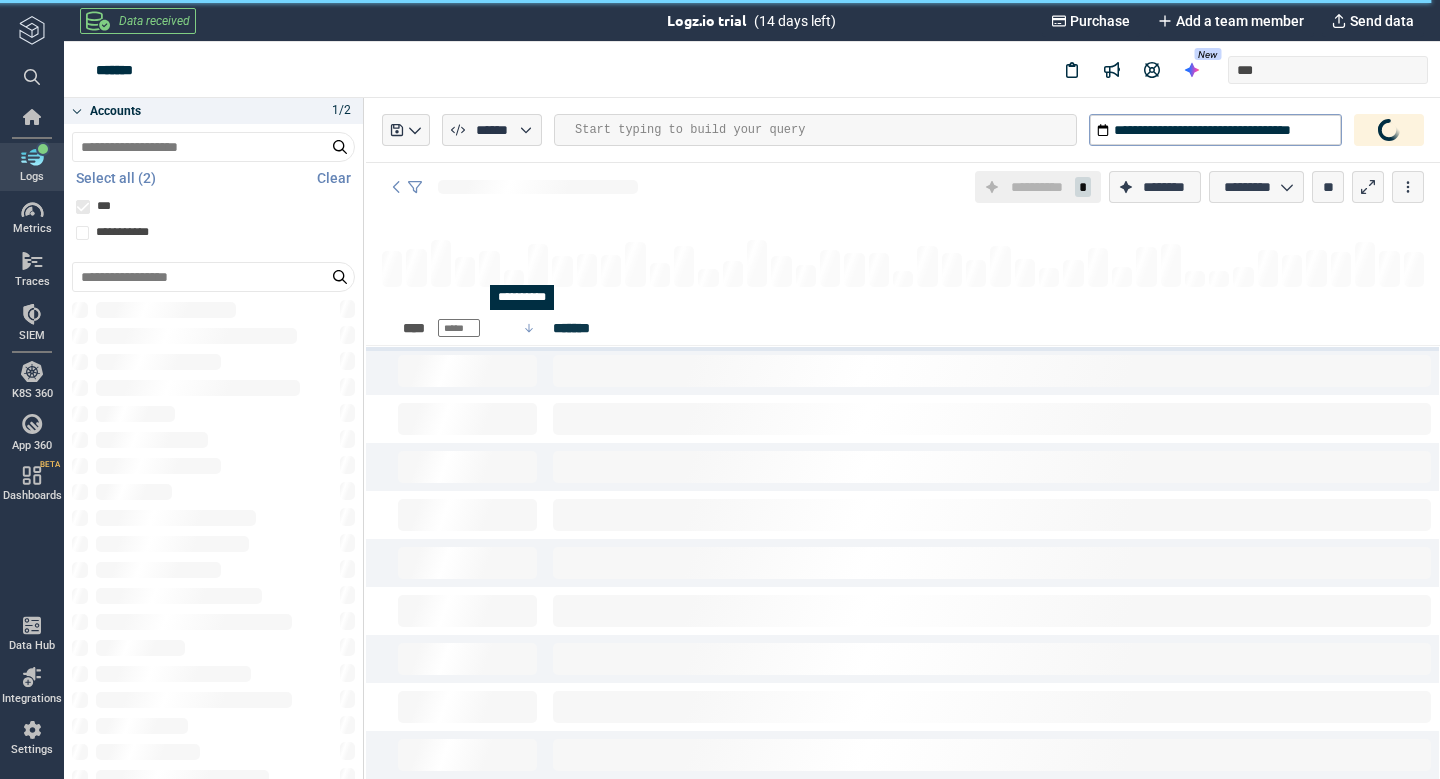 scroll, scrollTop: 0, scrollLeft: 0, axis: both 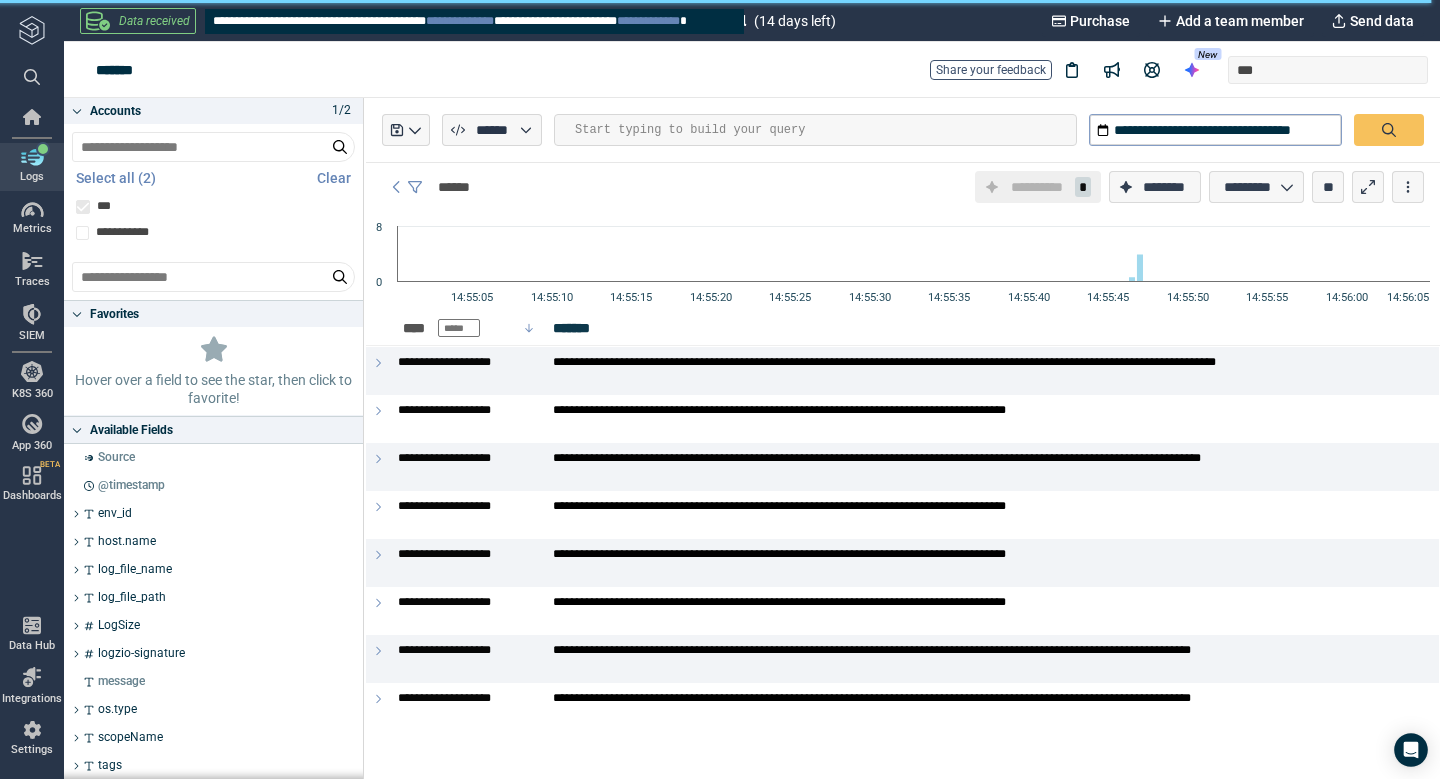 click on "Data received" at bounding box center (154, 21) 